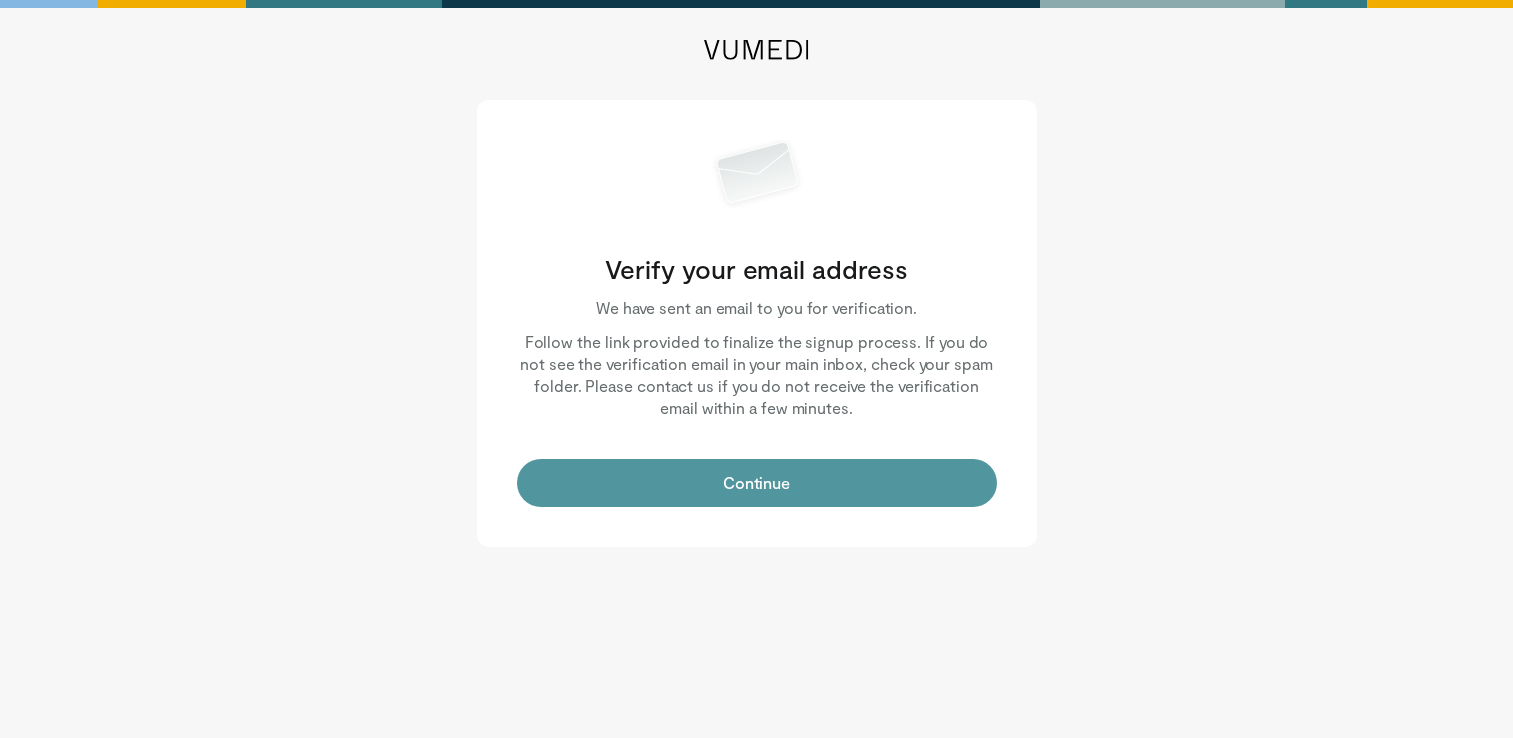 scroll, scrollTop: 0, scrollLeft: 0, axis: both 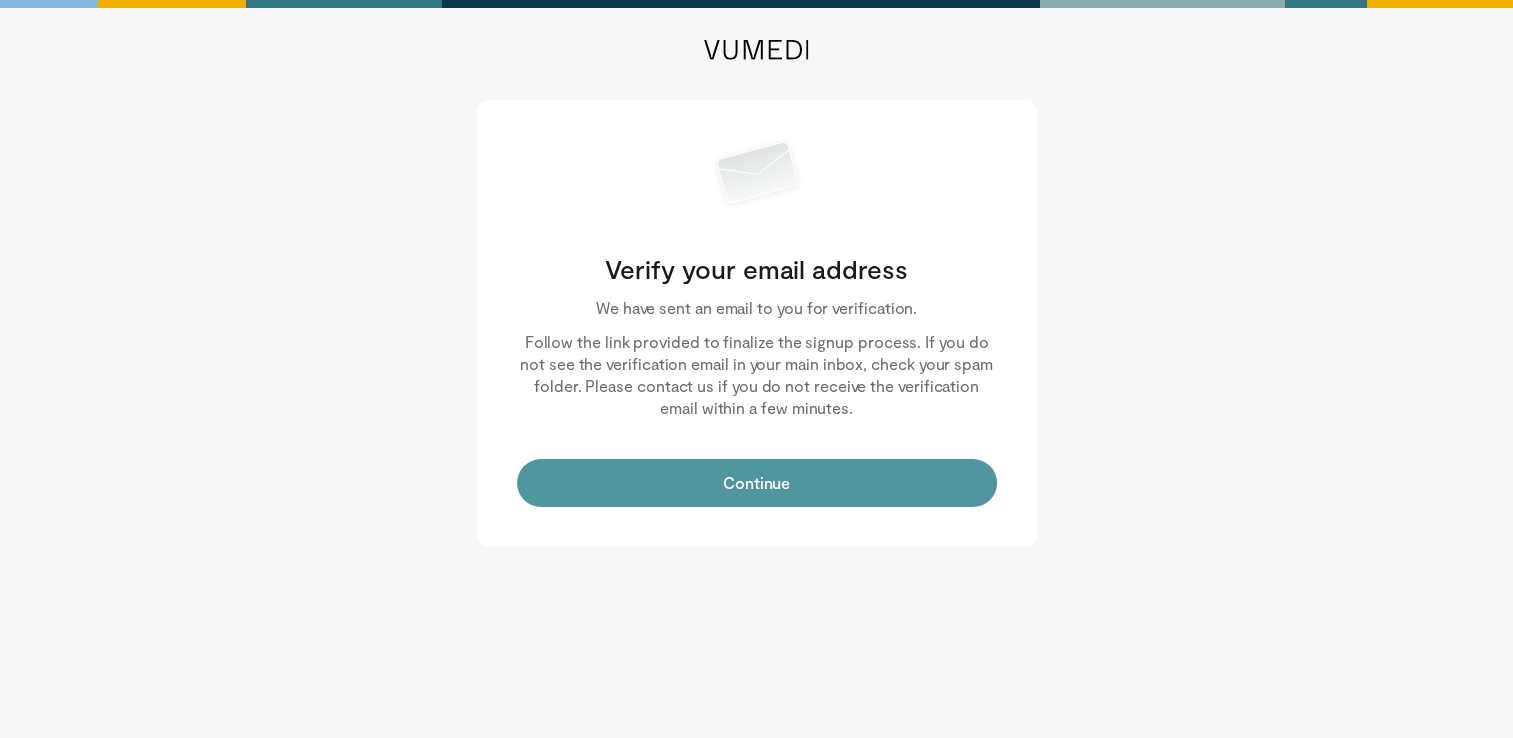 click on "Continue" at bounding box center [757, 483] 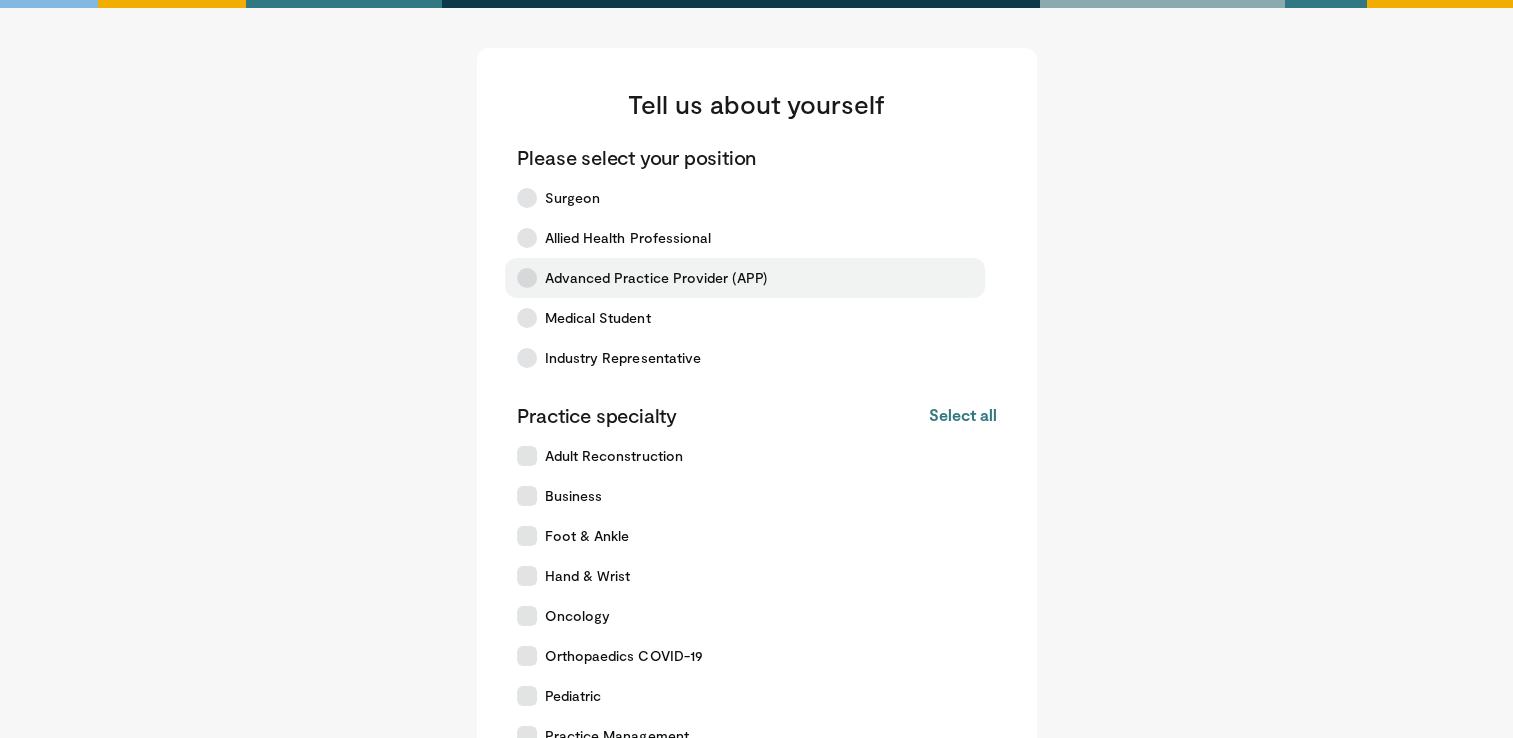 scroll, scrollTop: 500, scrollLeft: 0, axis: vertical 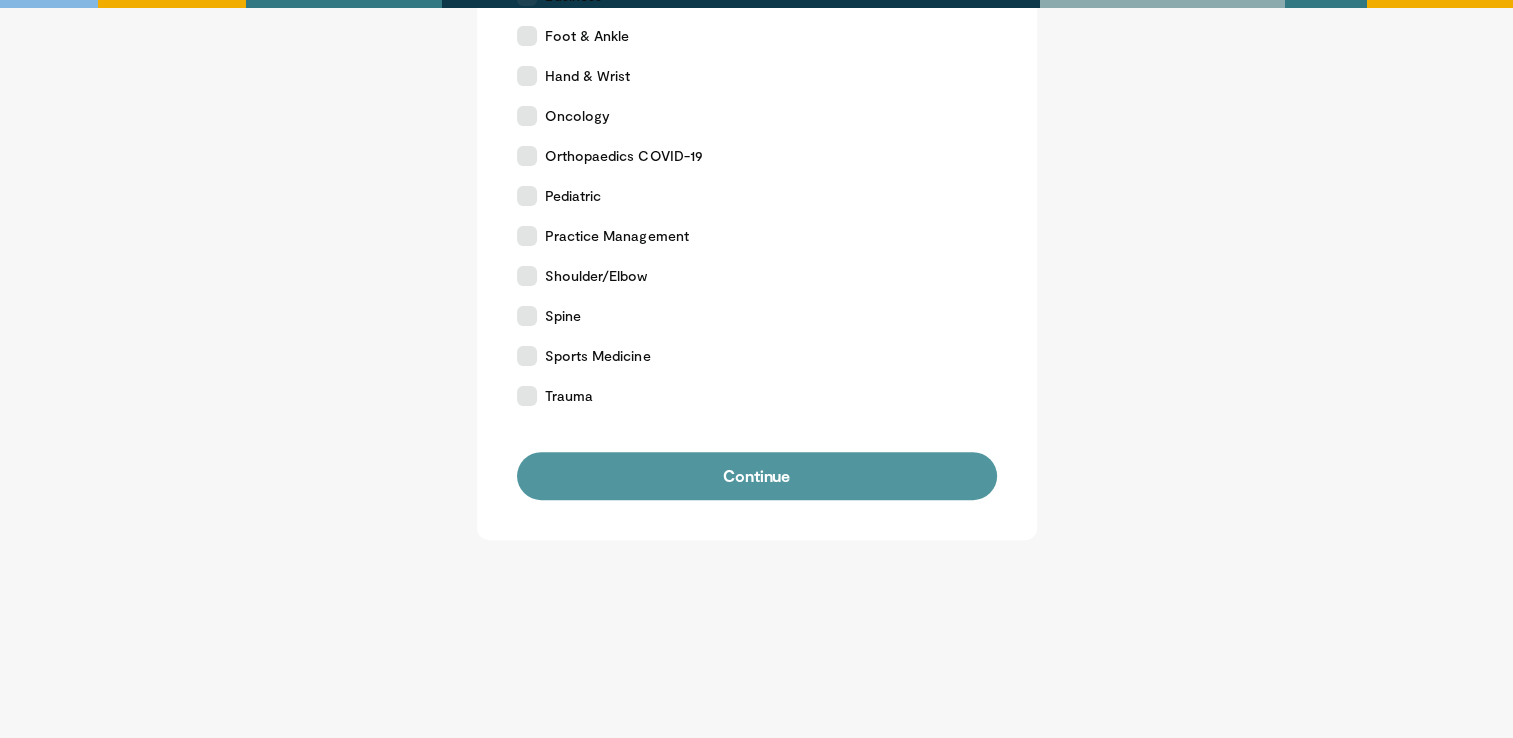 drag, startPoint x: 786, startPoint y: 286, endPoint x: 721, endPoint y: 492, distance: 216.01157 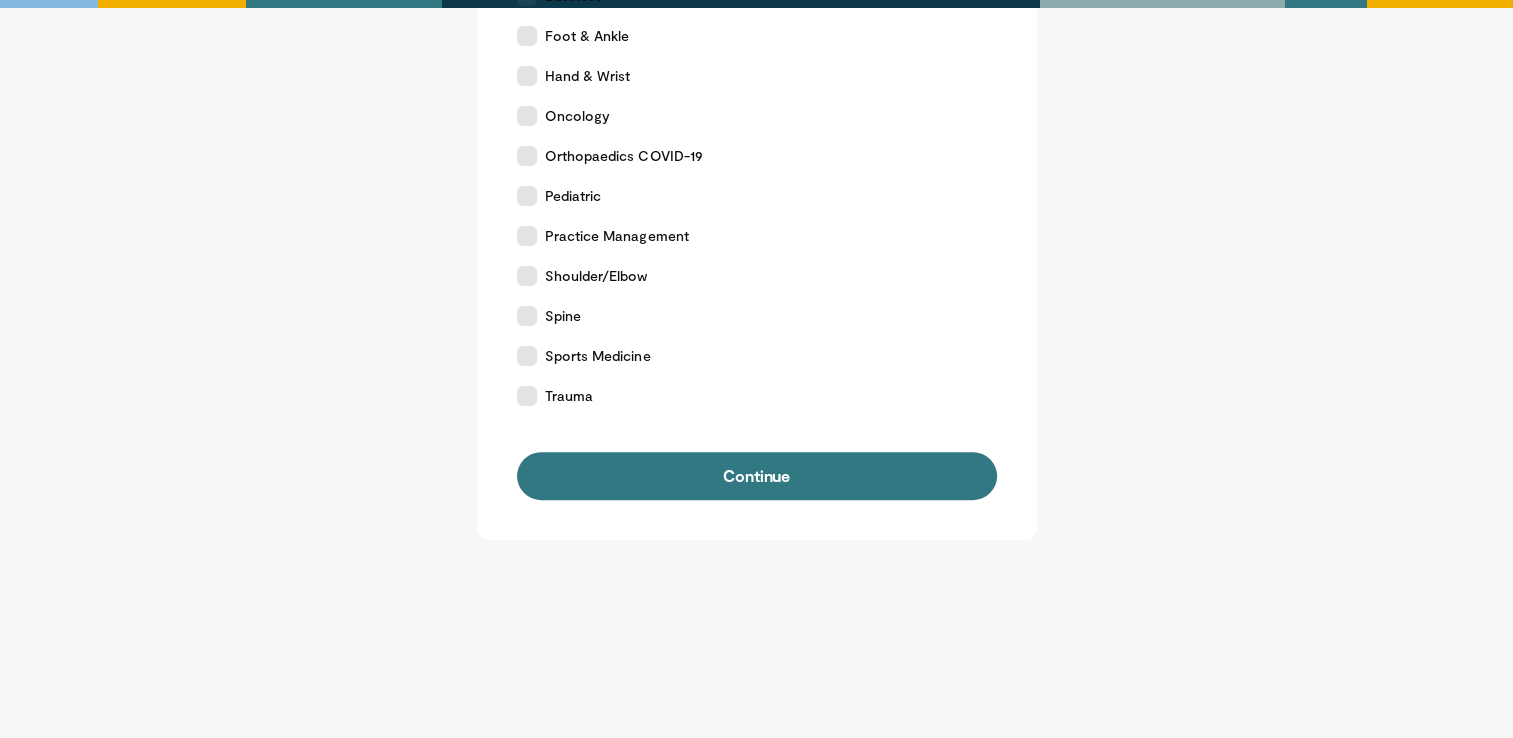 drag, startPoint x: 672, startPoint y: 466, endPoint x: 161, endPoint y: 347, distance: 524.6732 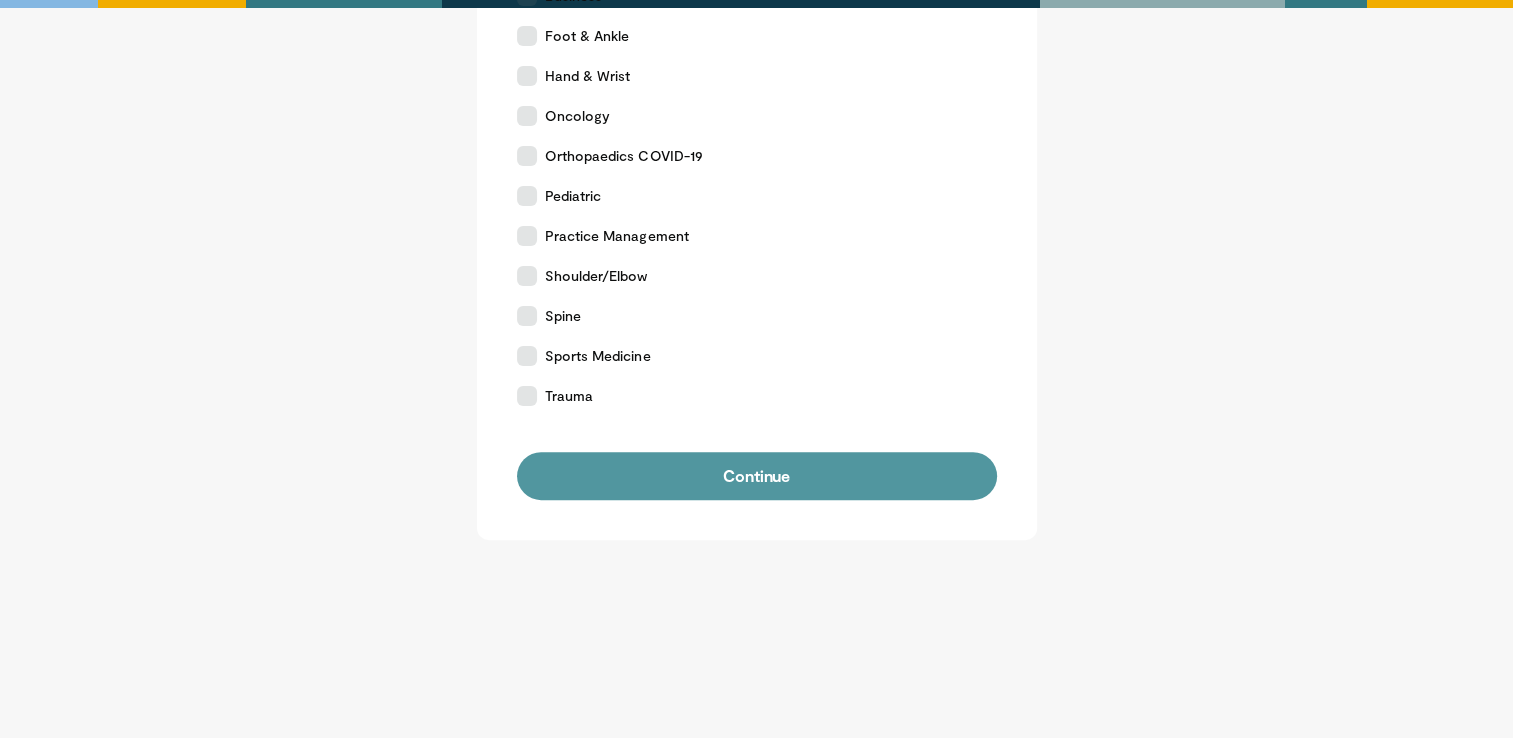 click on "Continue" at bounding box center (757, 476) 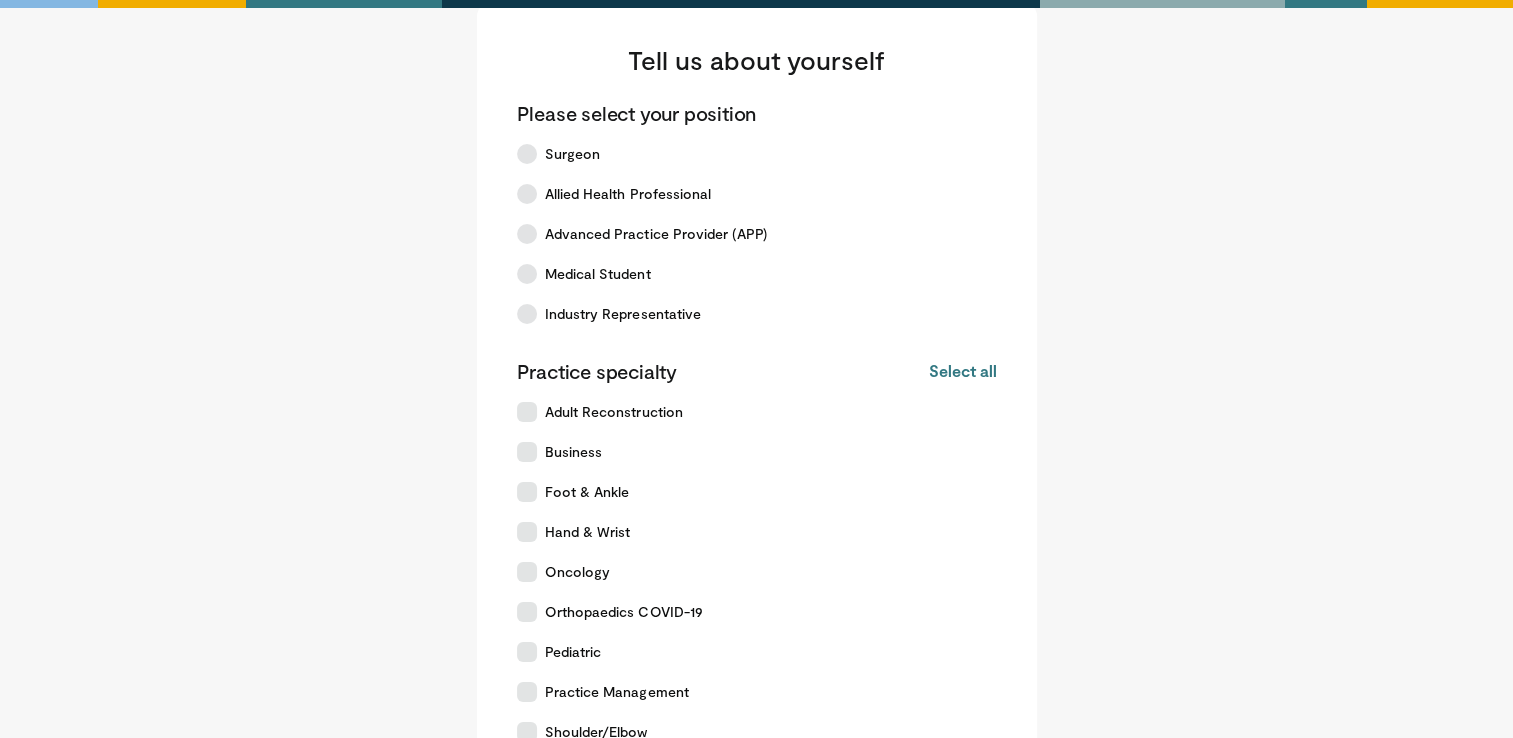 scroll, scrollTop: 0, scrollLeft: 0, axis: both 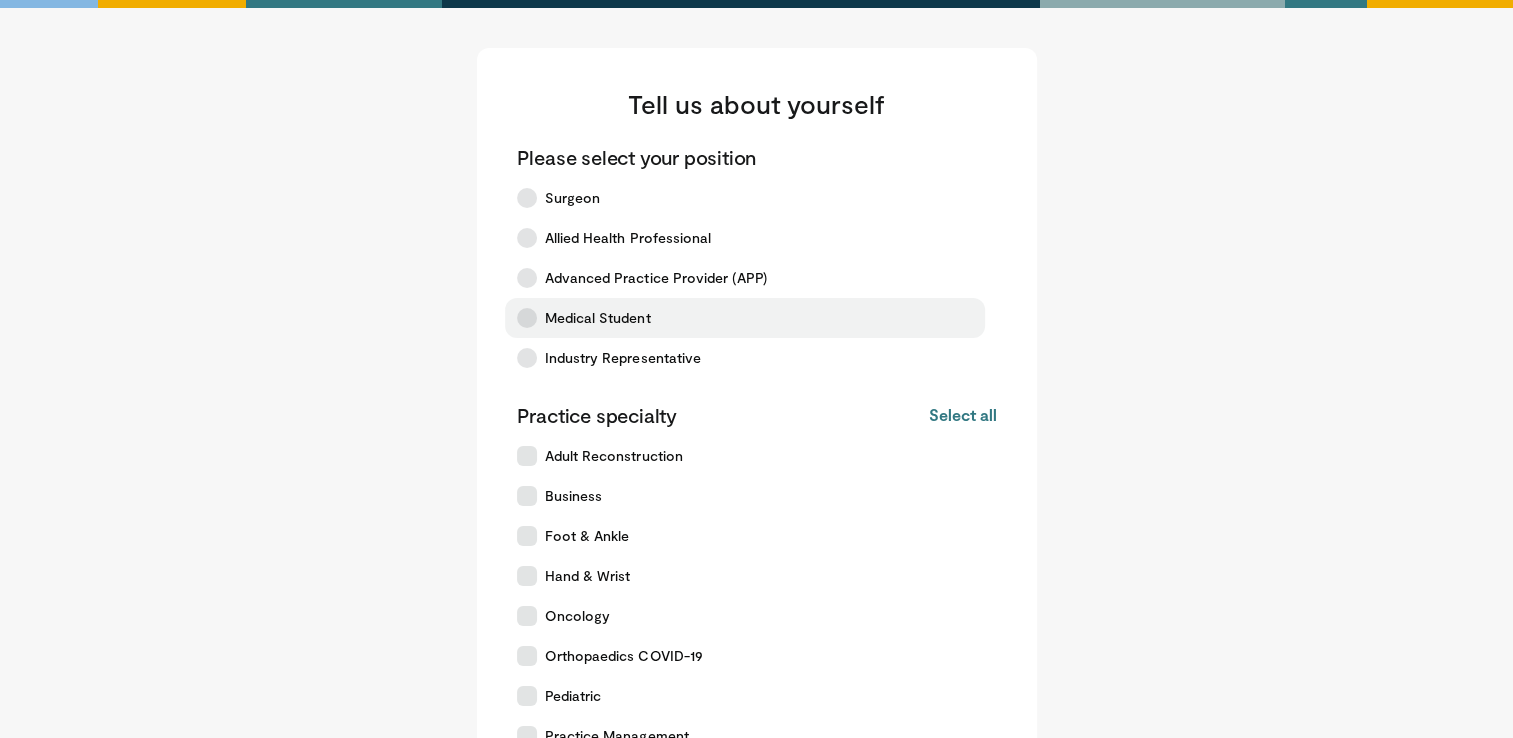 click on "Medical Student" at bounding box center [745, 318] 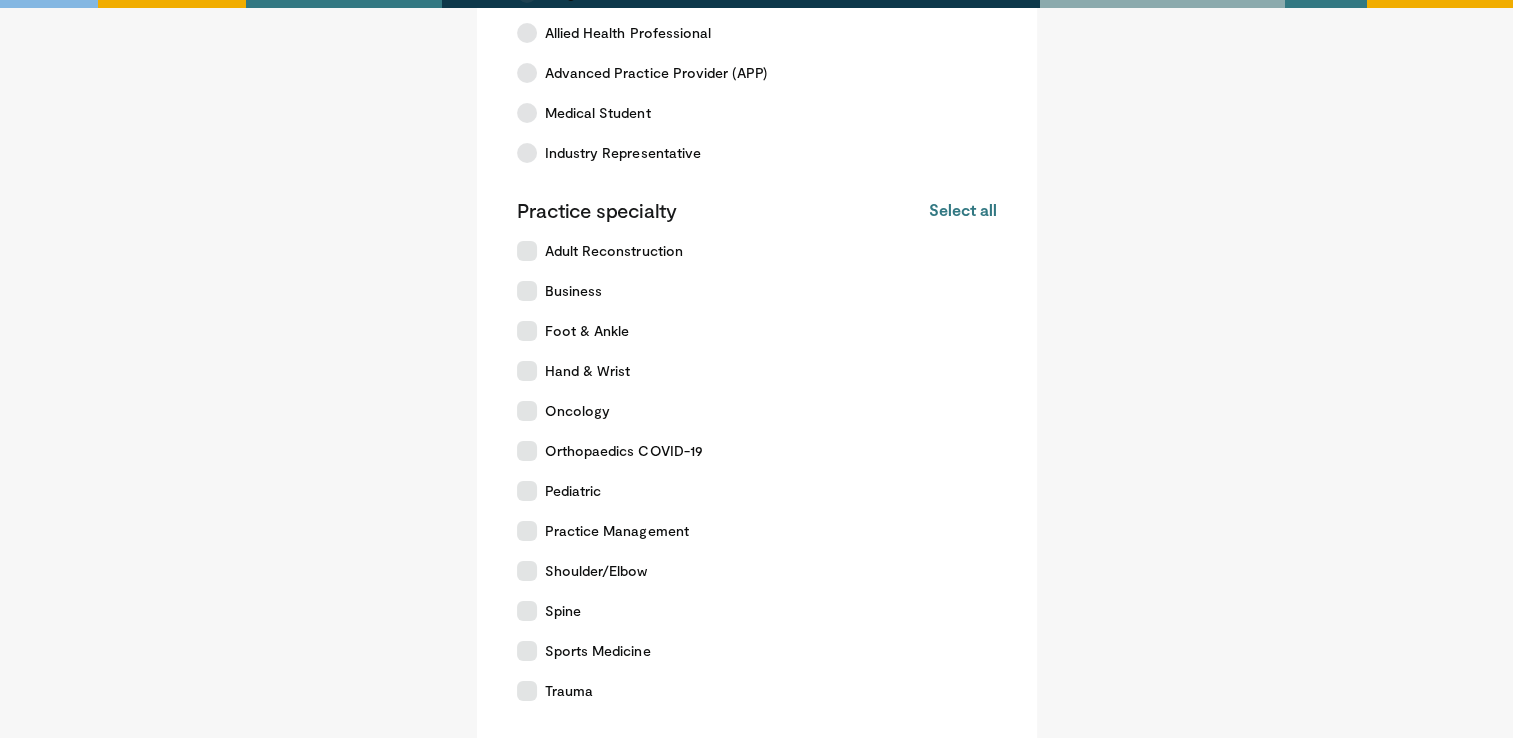scroll, scrollTop: 500, scrollLeft: 0, axis: vertical 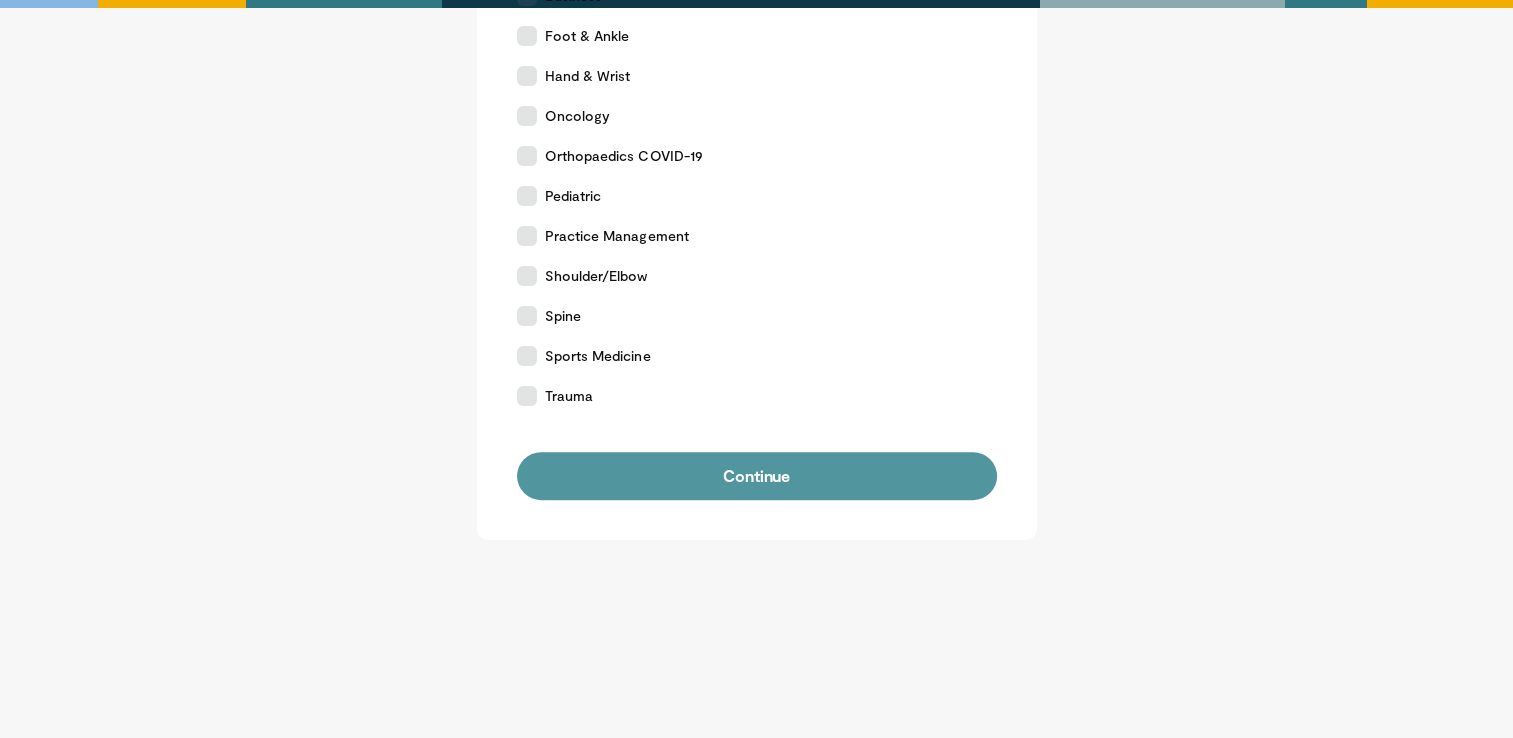 click on "Continue" at bounding box center [757, 476] 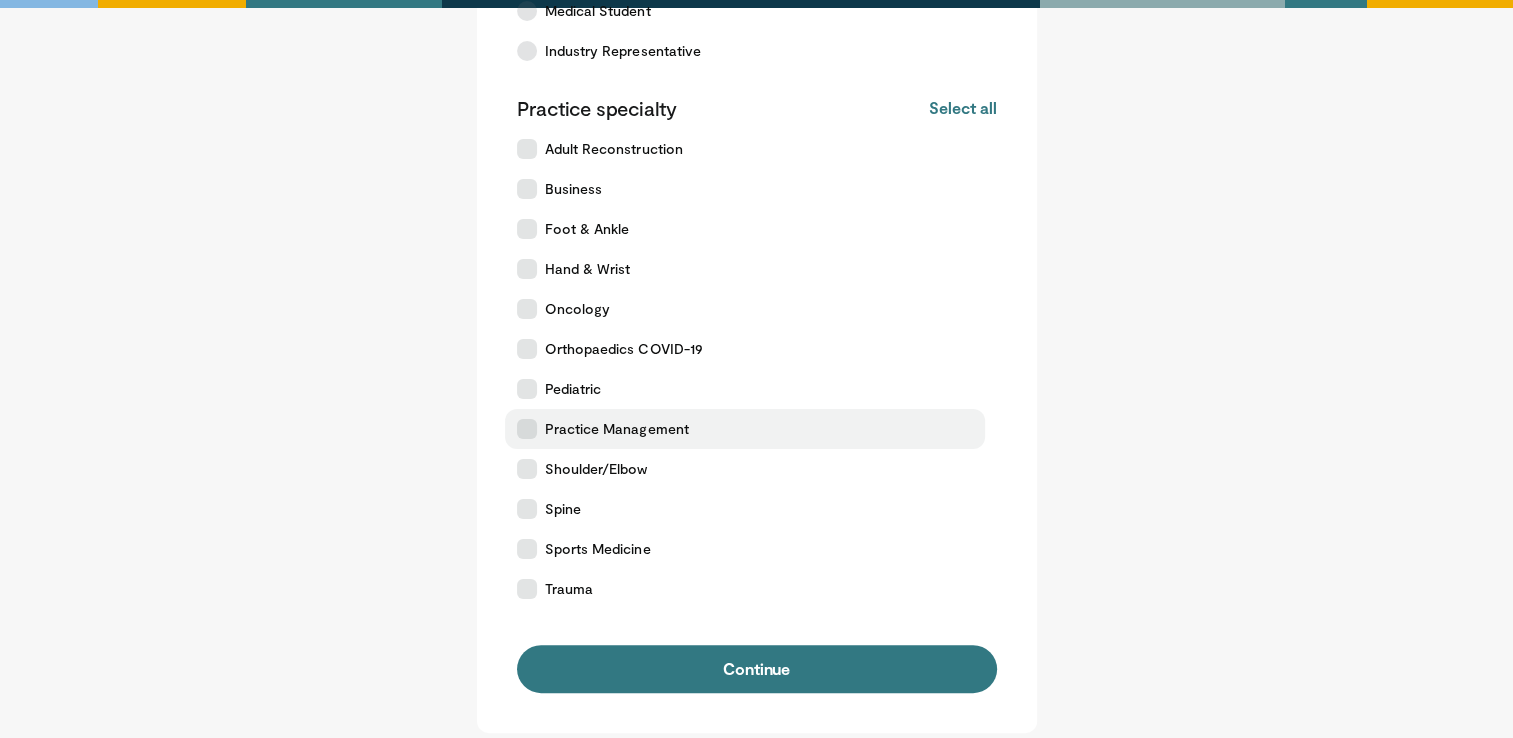 scroll, scrollTop: 400, scrollLeft: 0, axis: vertical 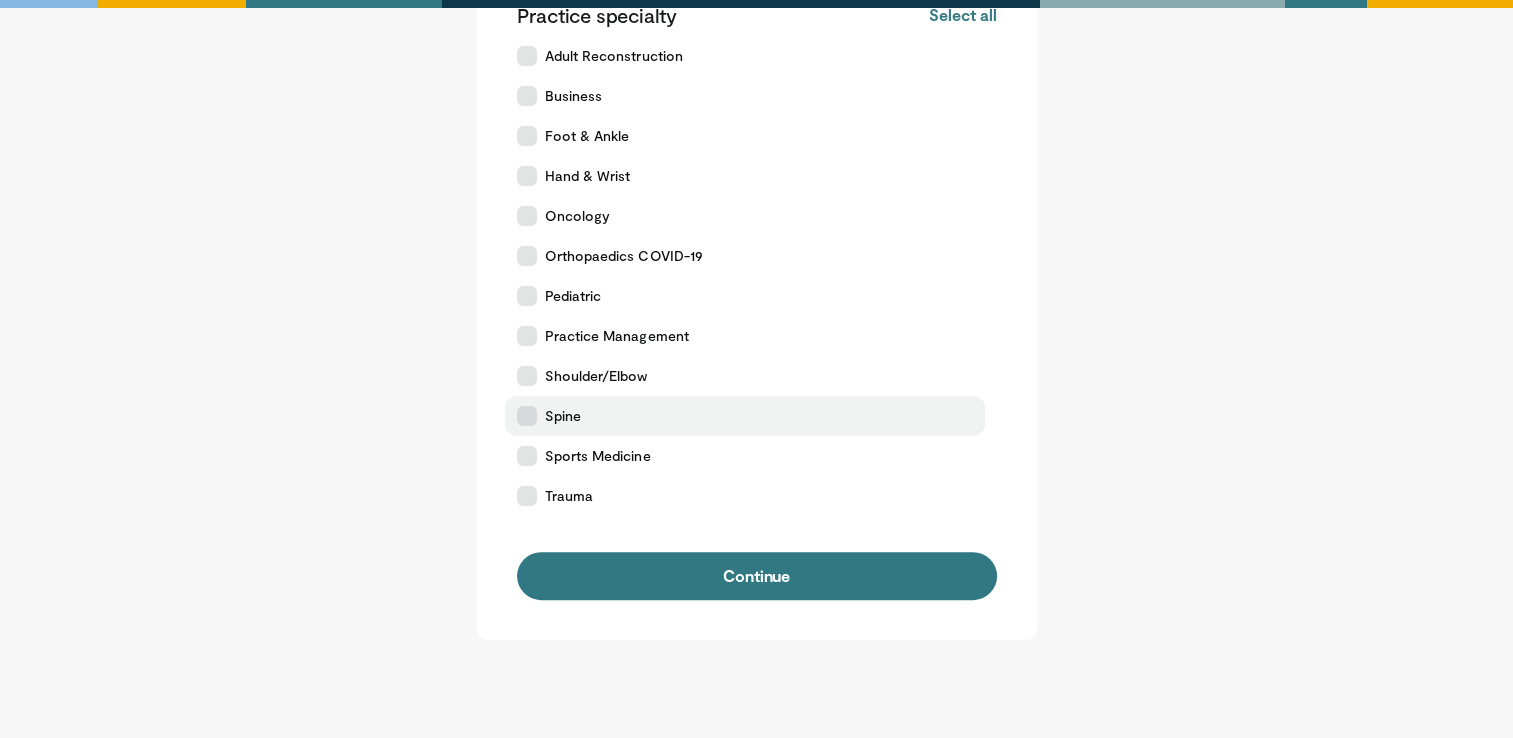 click at bounding box center [527, 416] 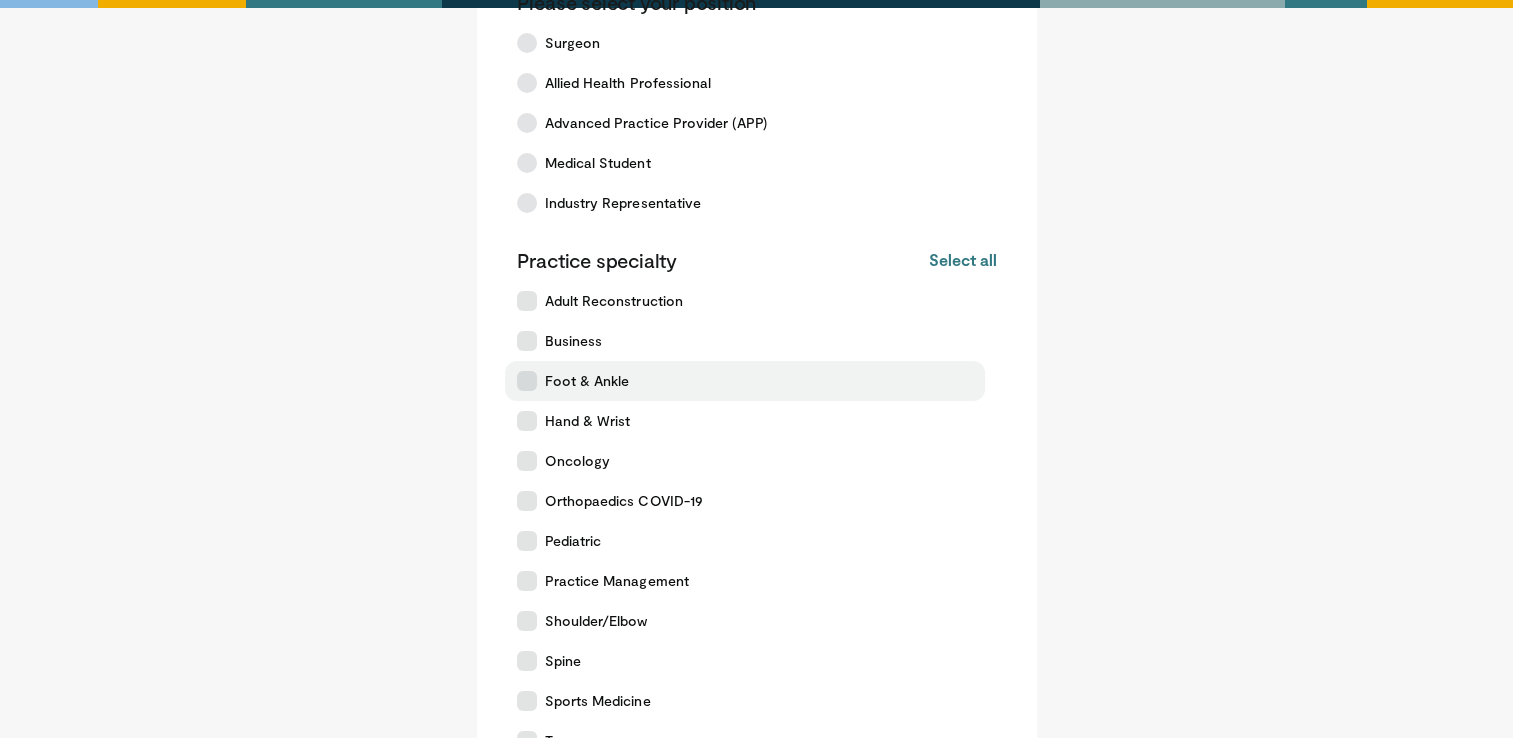 scroll, scrollTop: 200, scrollLeft: 0, axis: vertical 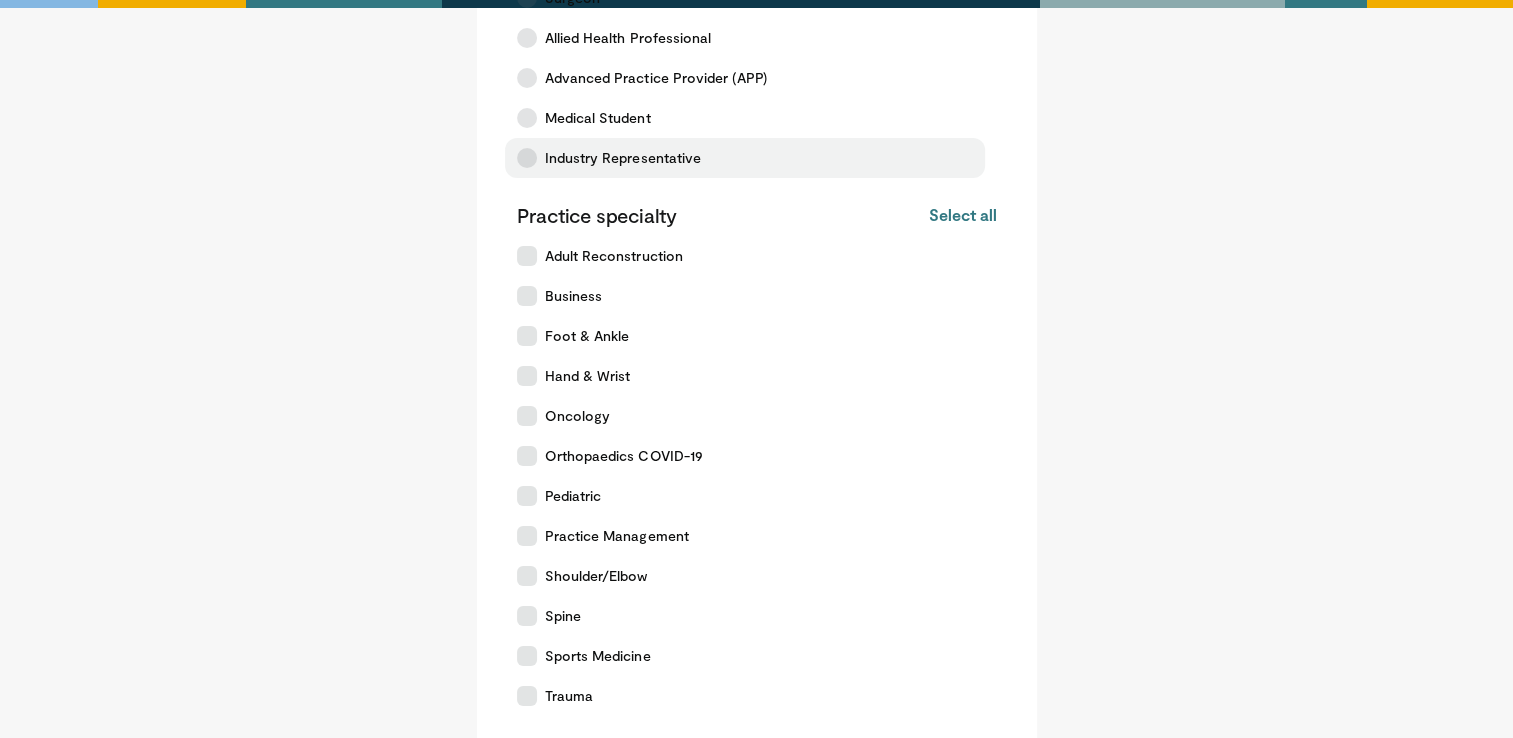 click on "Industry Representative" at bounding box center [623, 158] 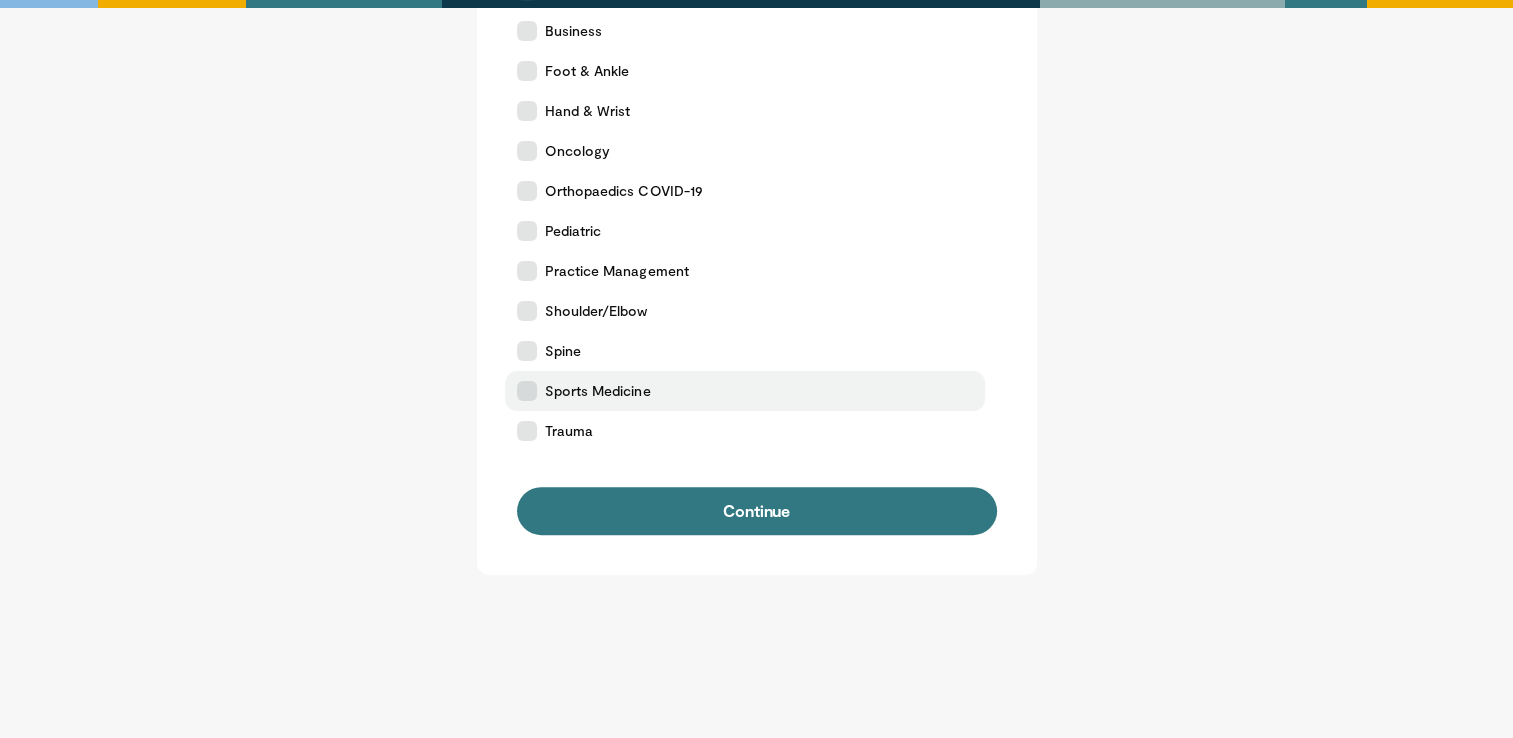 scroll, scrollTop: 500, scrollLeft: 0, axis: vertical 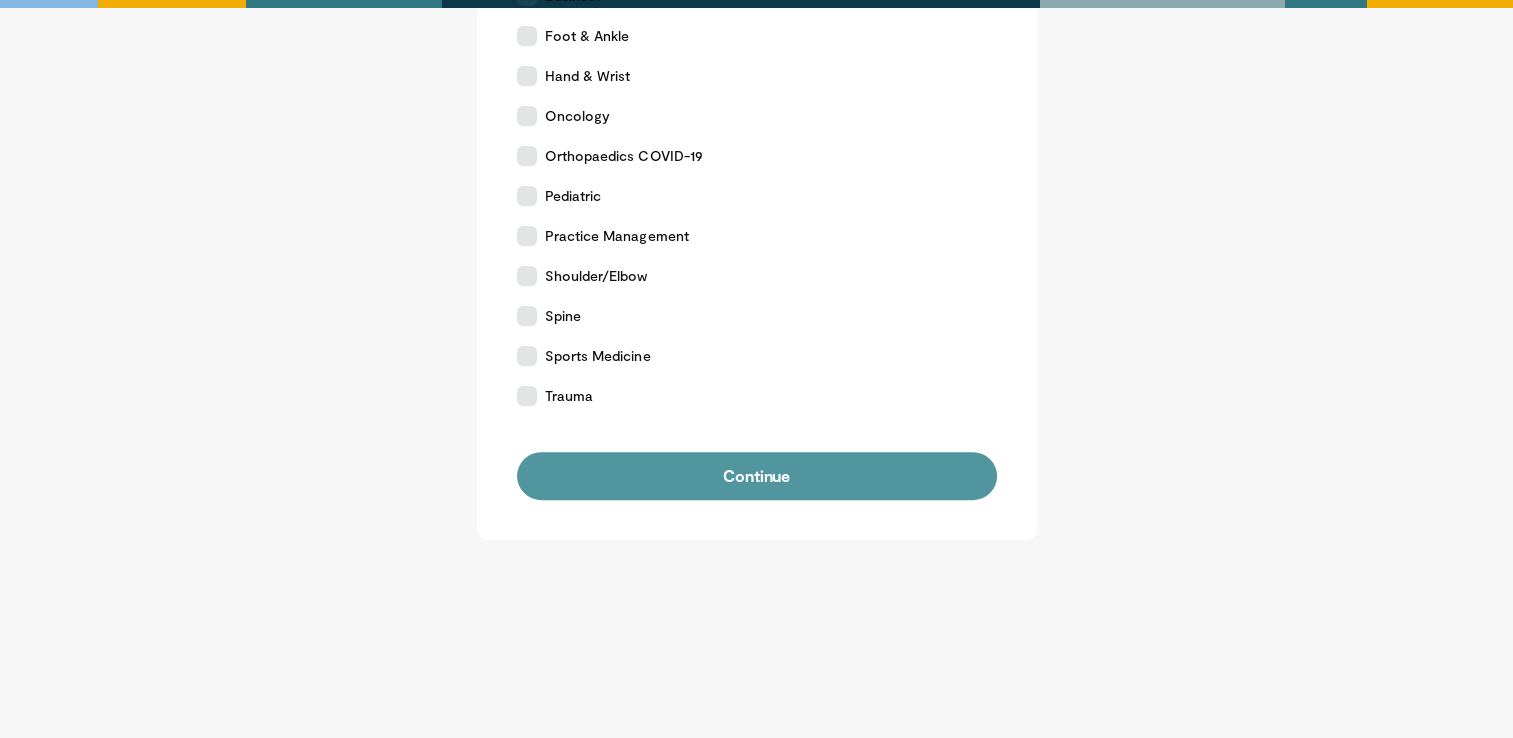 click on "Continue" at bounding box center (757, 476) 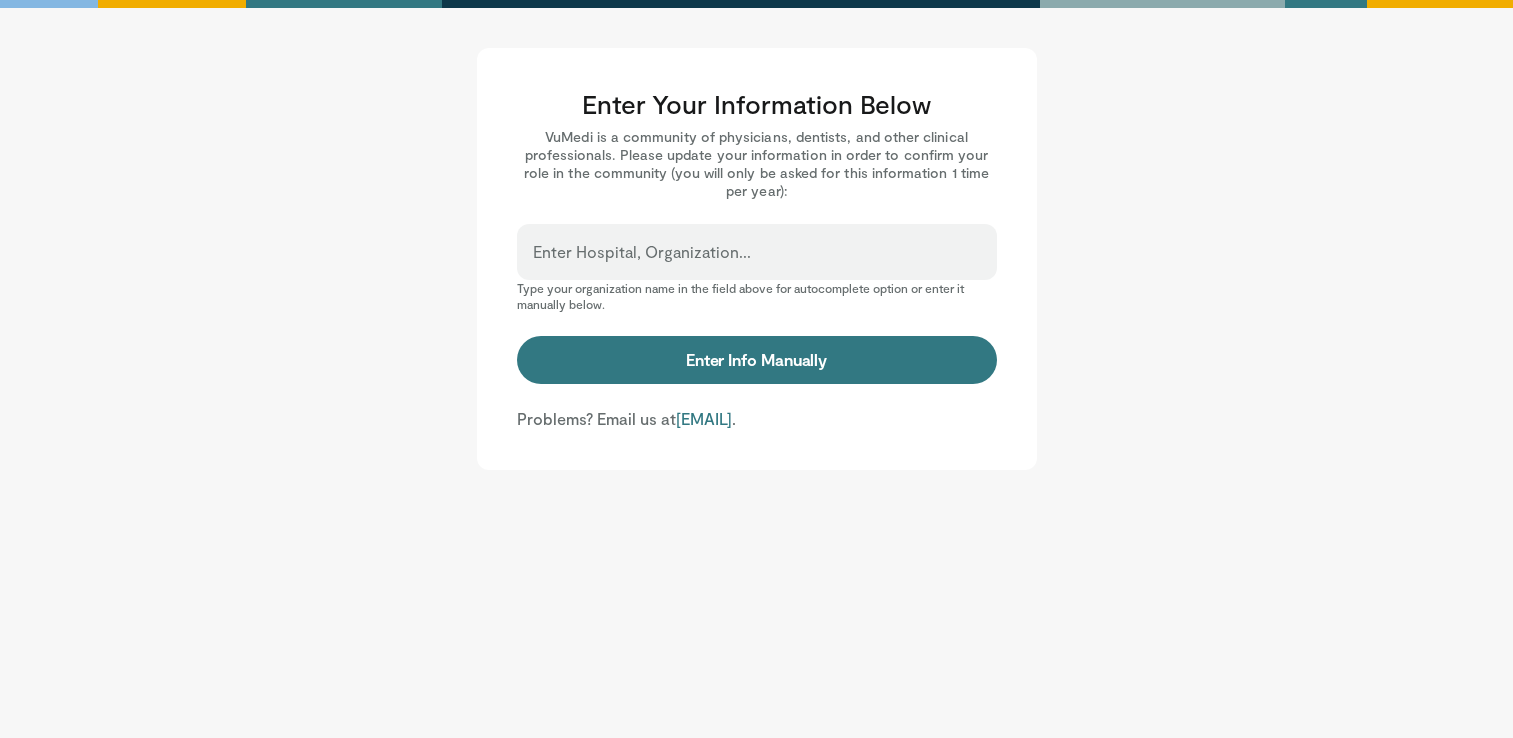 scroll, scrollTop: 0, scrollLeft: 0, axis: both 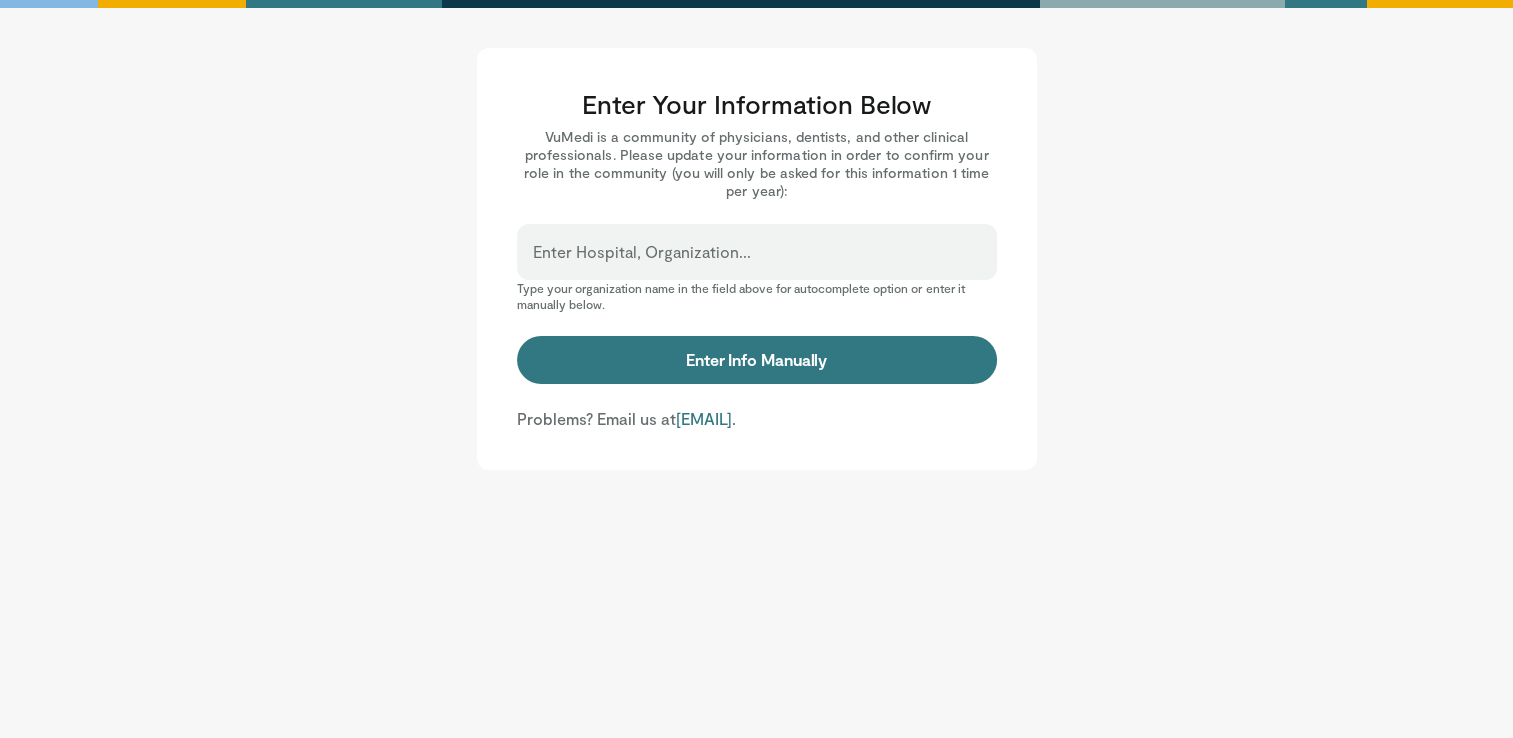 click on "Enter Hospital, Organization..." at bounding box center (757, 261) 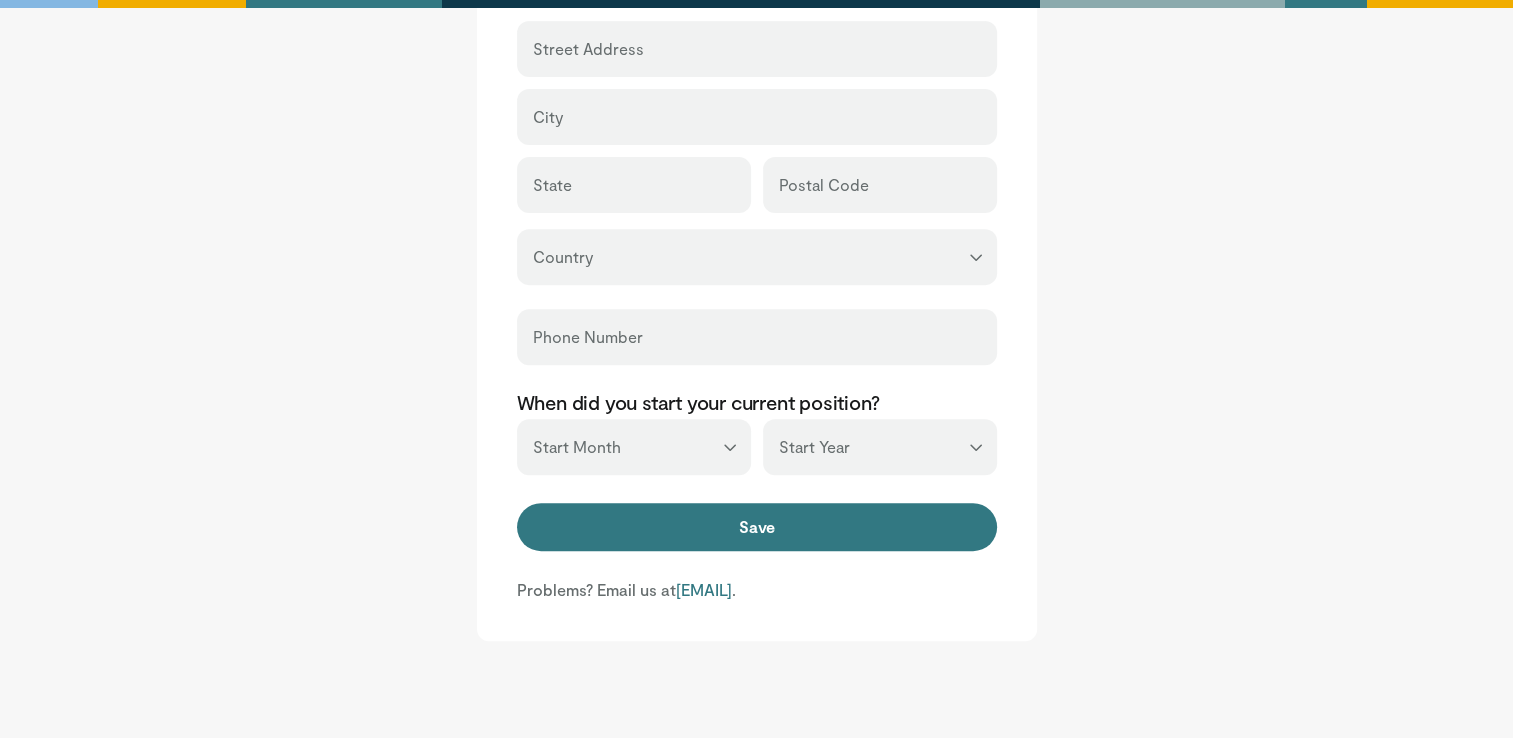 click on "Save" at bounding box center [757, 527] 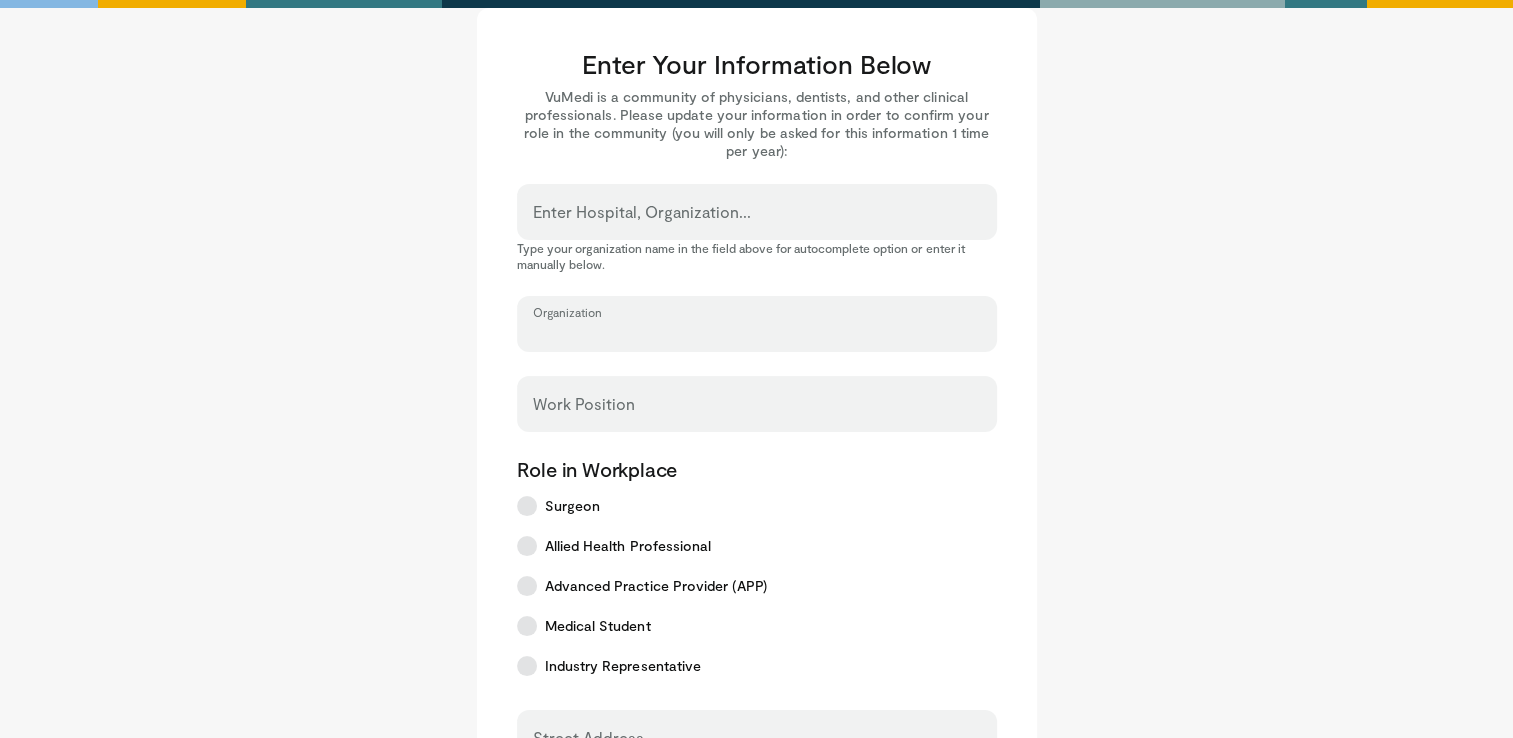 scroll, scrollTop: 0, scrollLeft: 0, axis: both 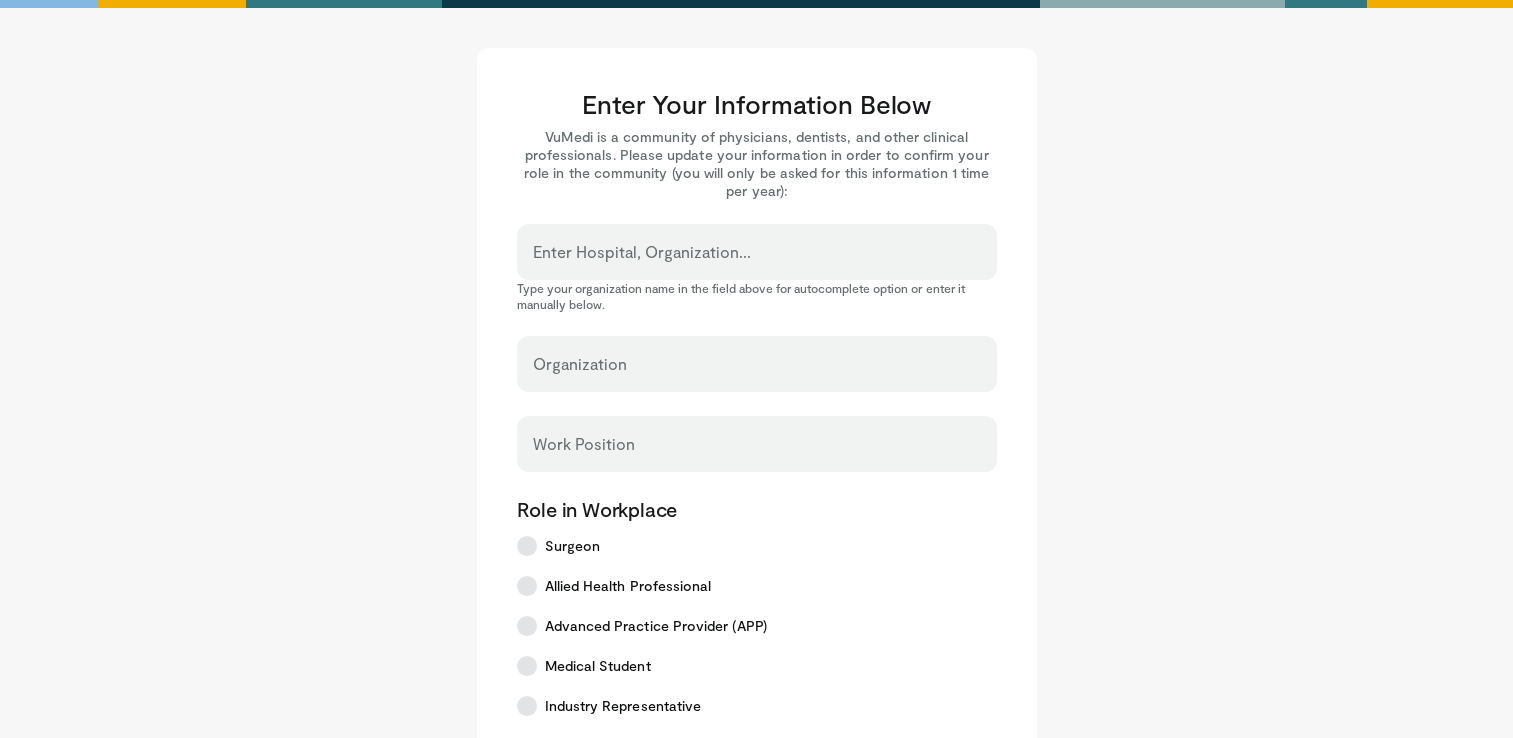 click on "Enter Your Information Below
VuMedi is a community of physicians, dentists, and other clinical professionals.
Please update your information in order to confirm your role in the community
(you will only be asked for this information 1 time per year):
Enter Hospital, Organization...
Type your organization name in the field above for autocomplete option or enter it manually below.
Organization
Work Position
Role in Workplace
Surgeon" at bounding box center [757, 709] 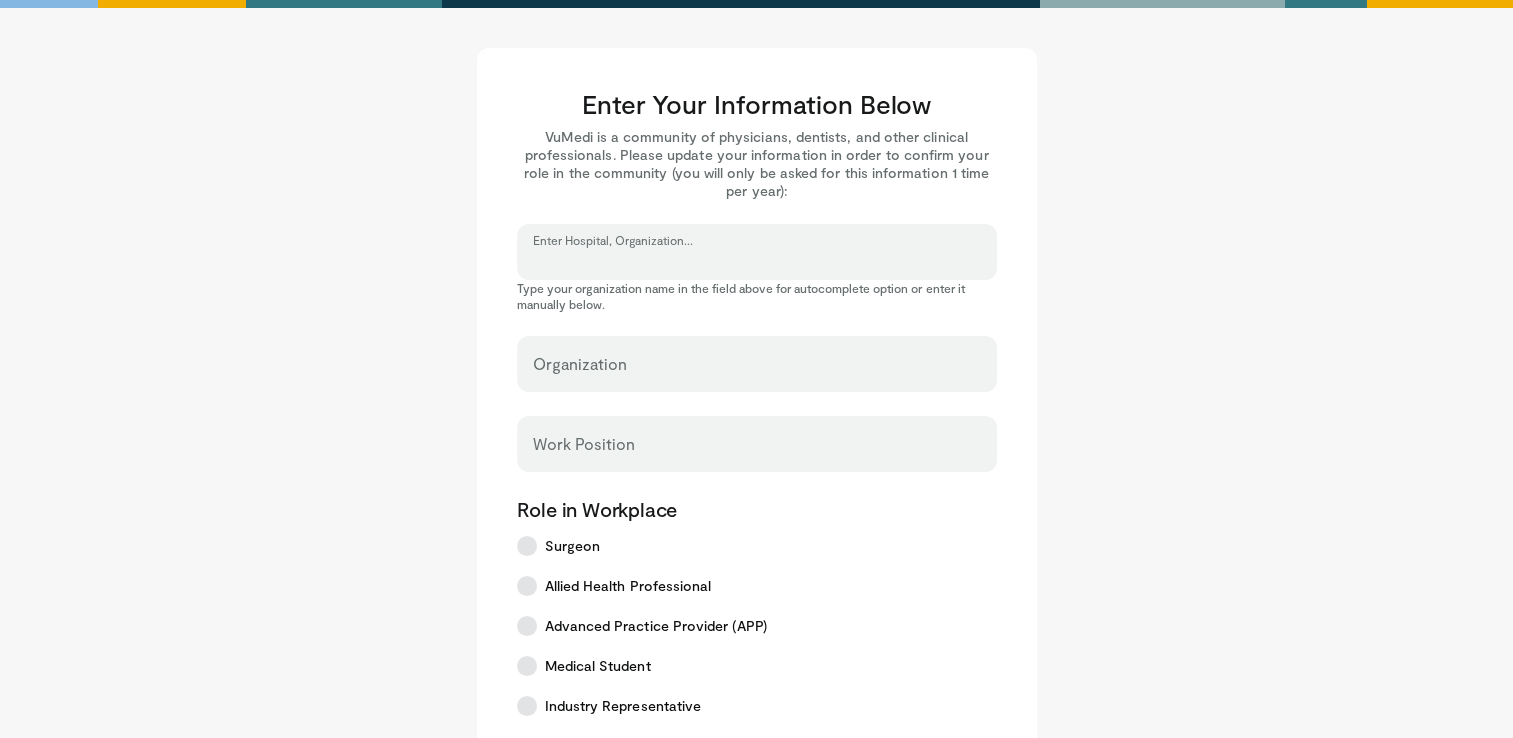 click on "Enter Hospital, Organization..." at bounding box center [757, 261] 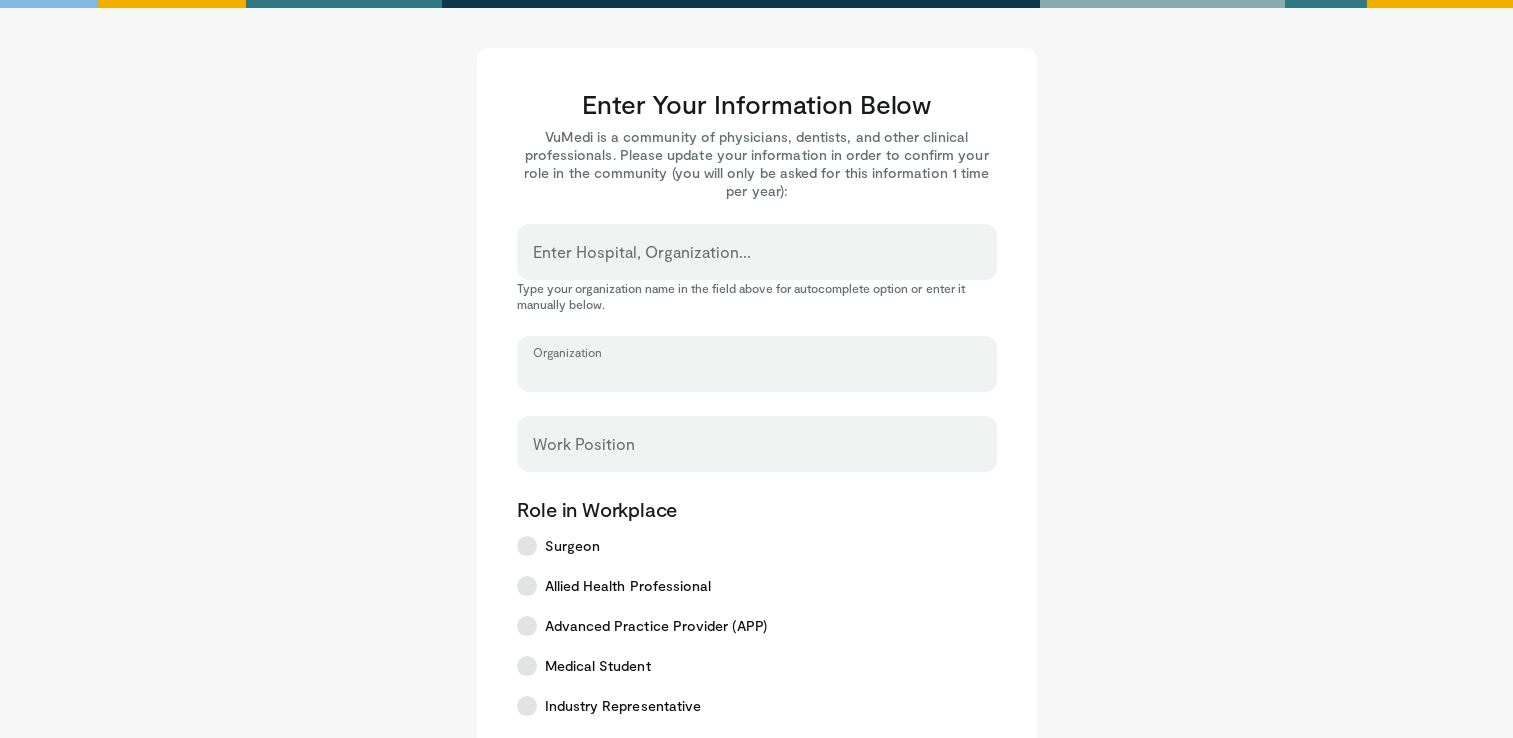 click on "Organization" at bounding box center (757, 373) 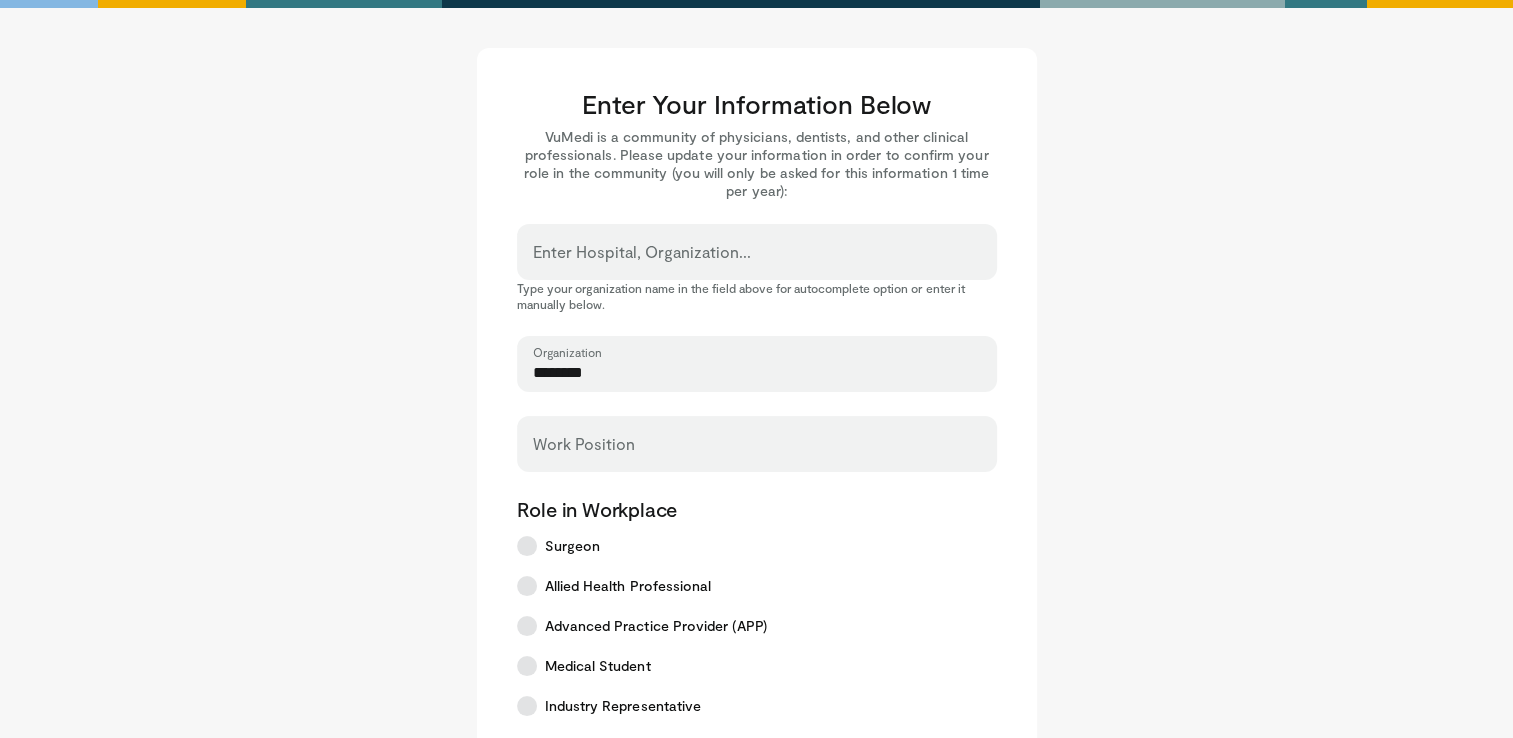 type on "********" 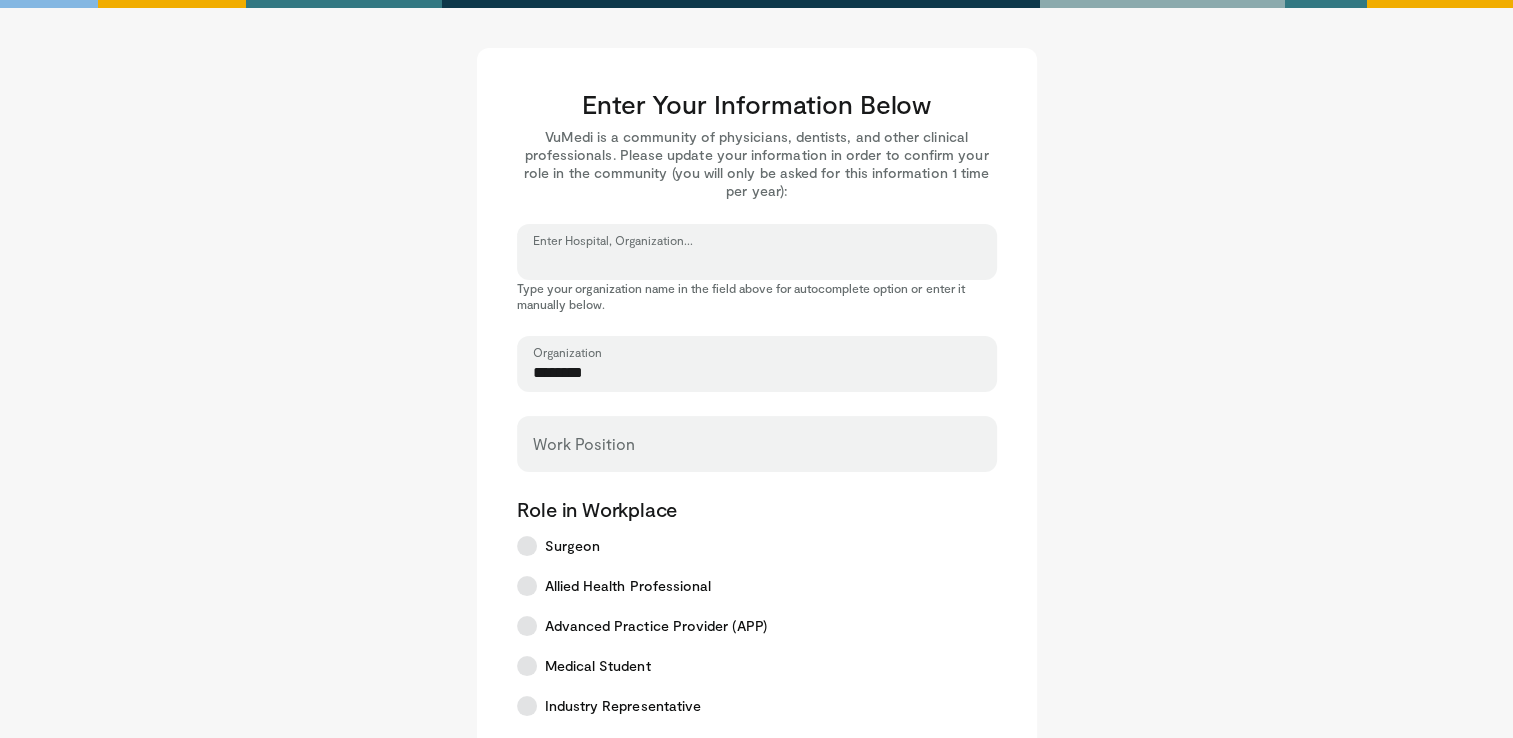 click on "Enter Hospital, Organization..." at bounding box center [757, 261] 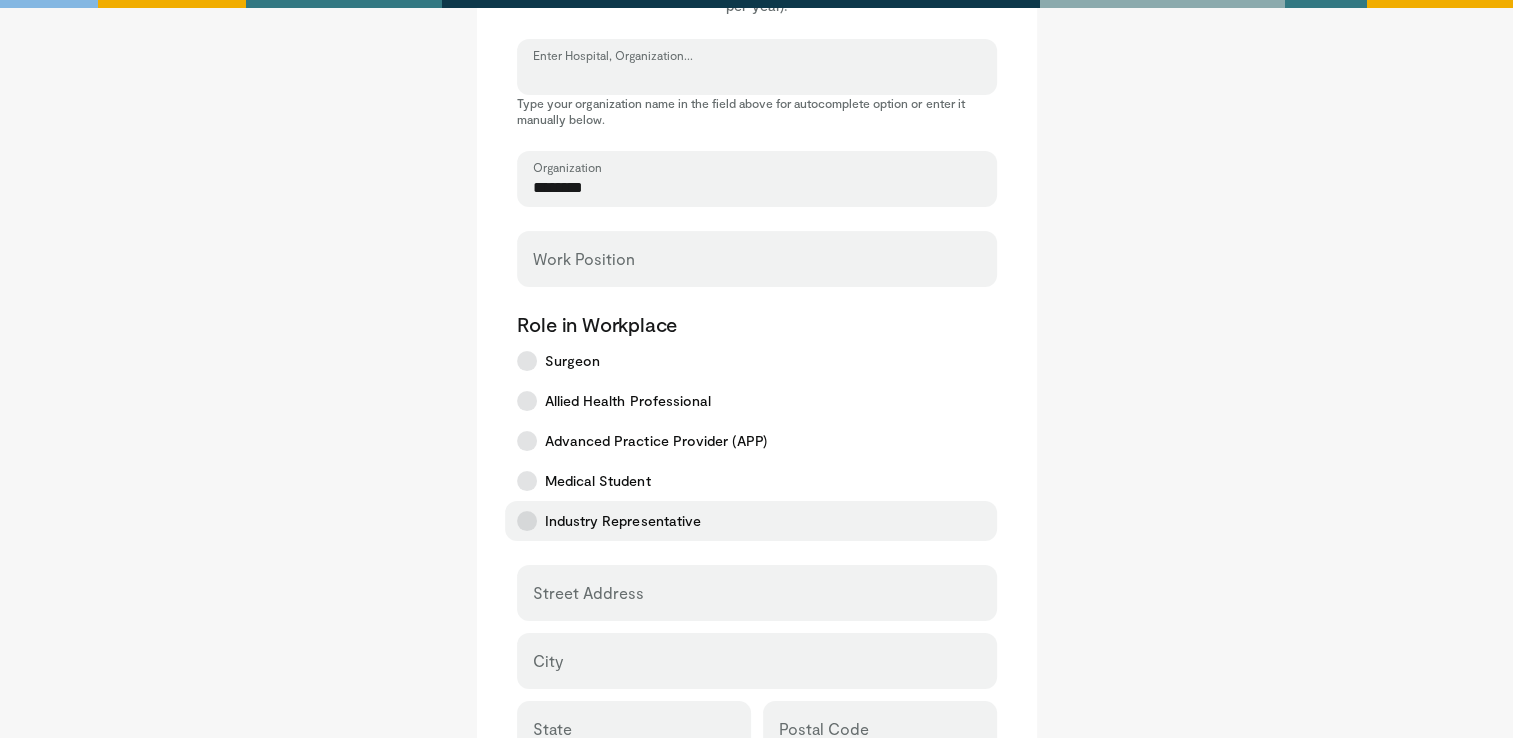 scroll, scrollTop: 300, scrollLeft: 0, axis: vertical 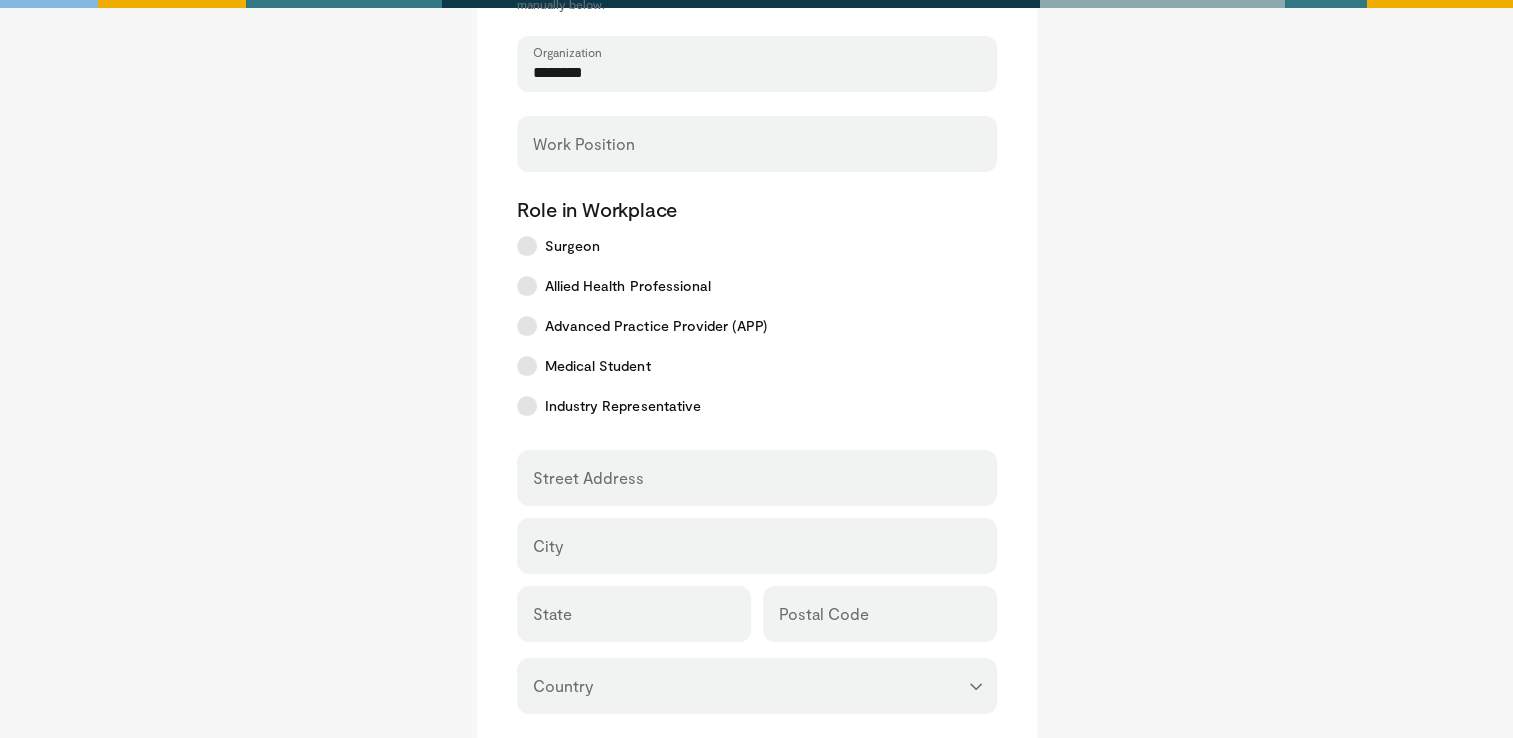 click on "Work Position" at bounding box center [757, 144] 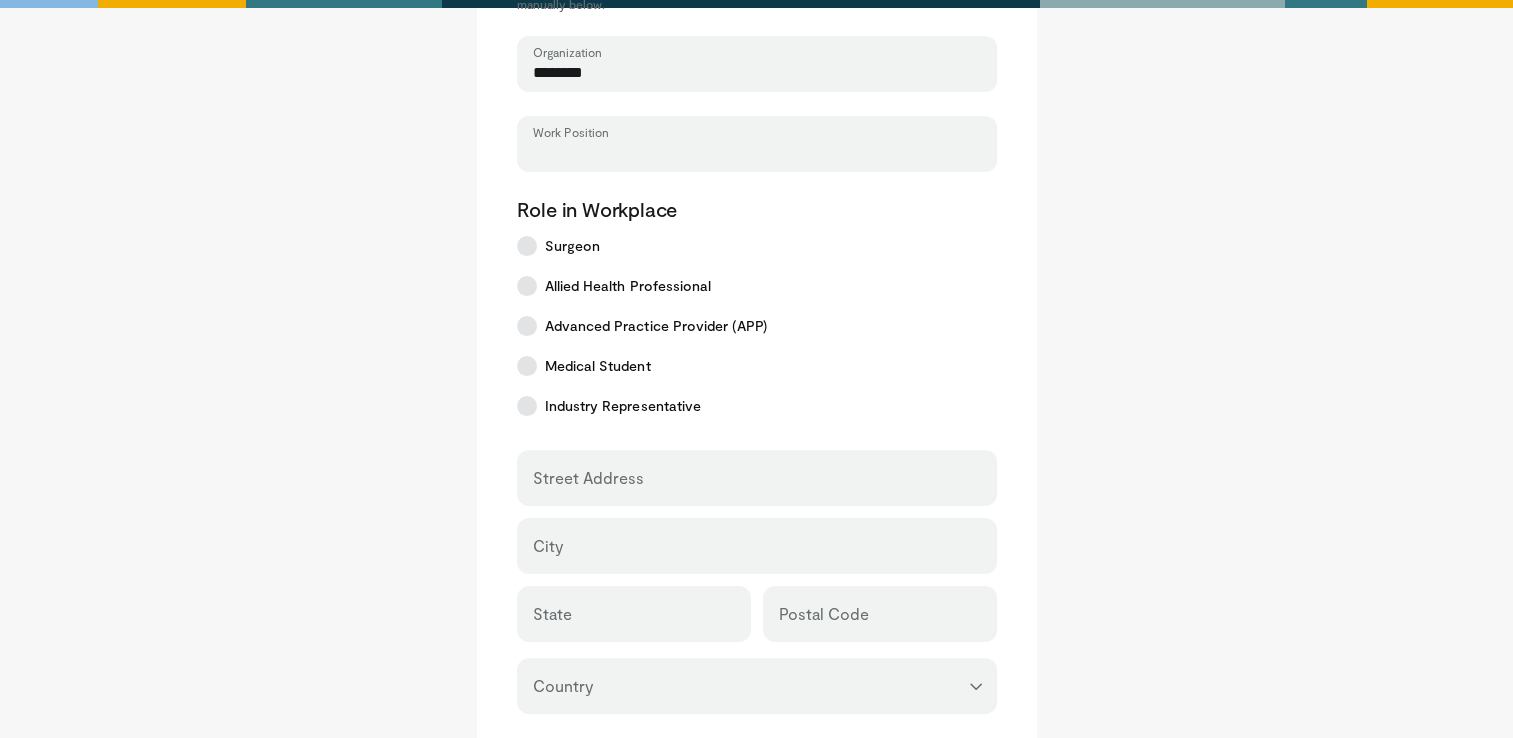 click on "Work Position" at bounding box center (757, 153) 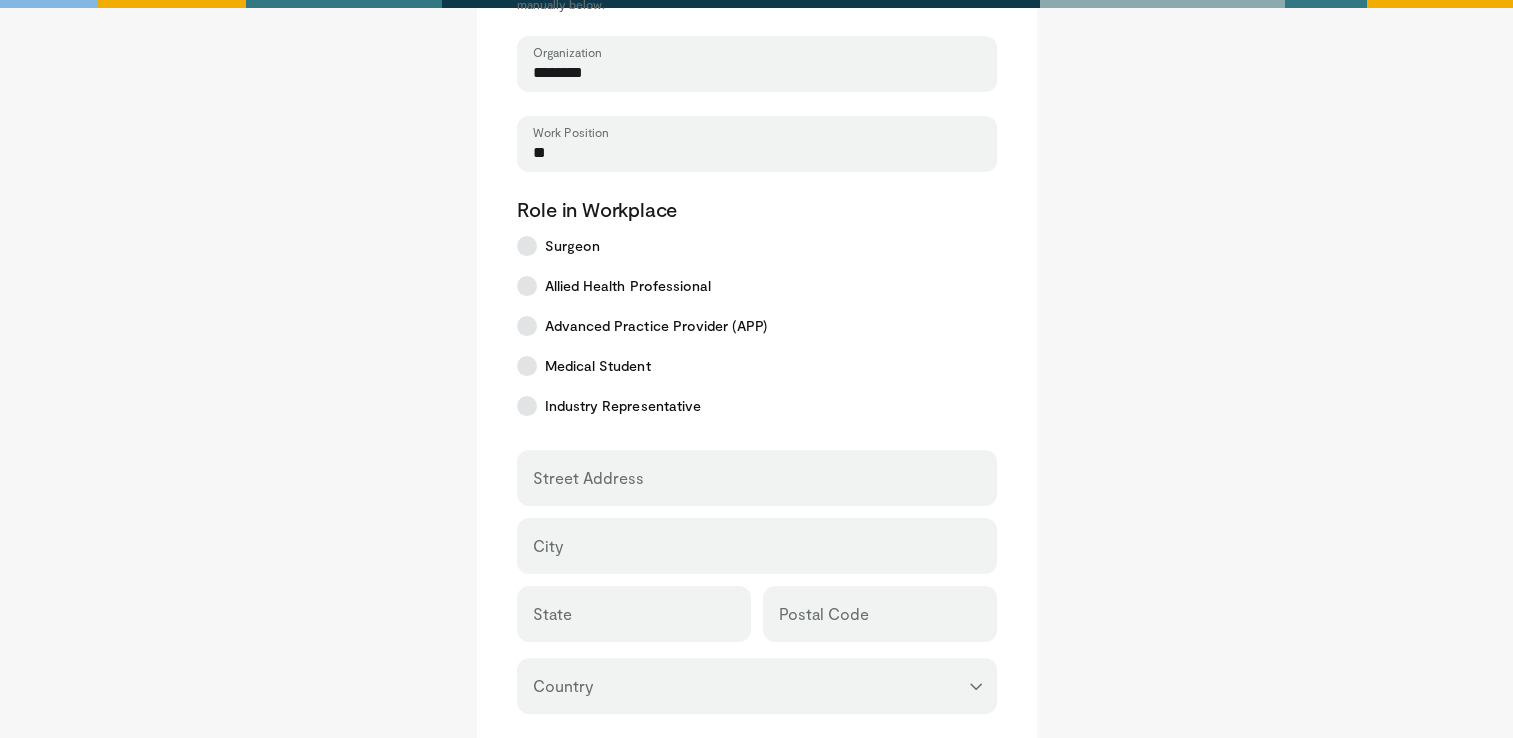 type on "*" 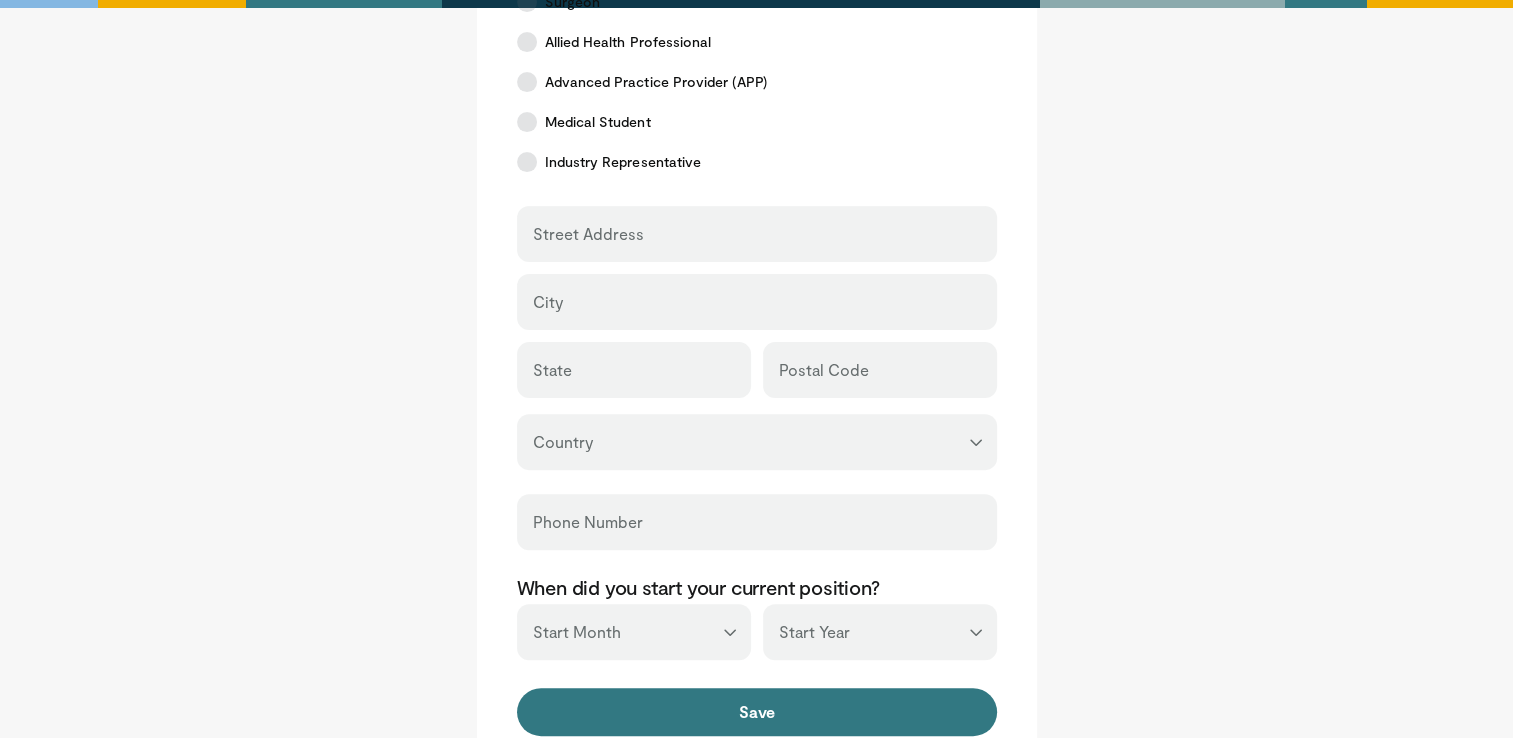 scroll, scrollTop: 600, scrollLeft: 0, axis: vertical 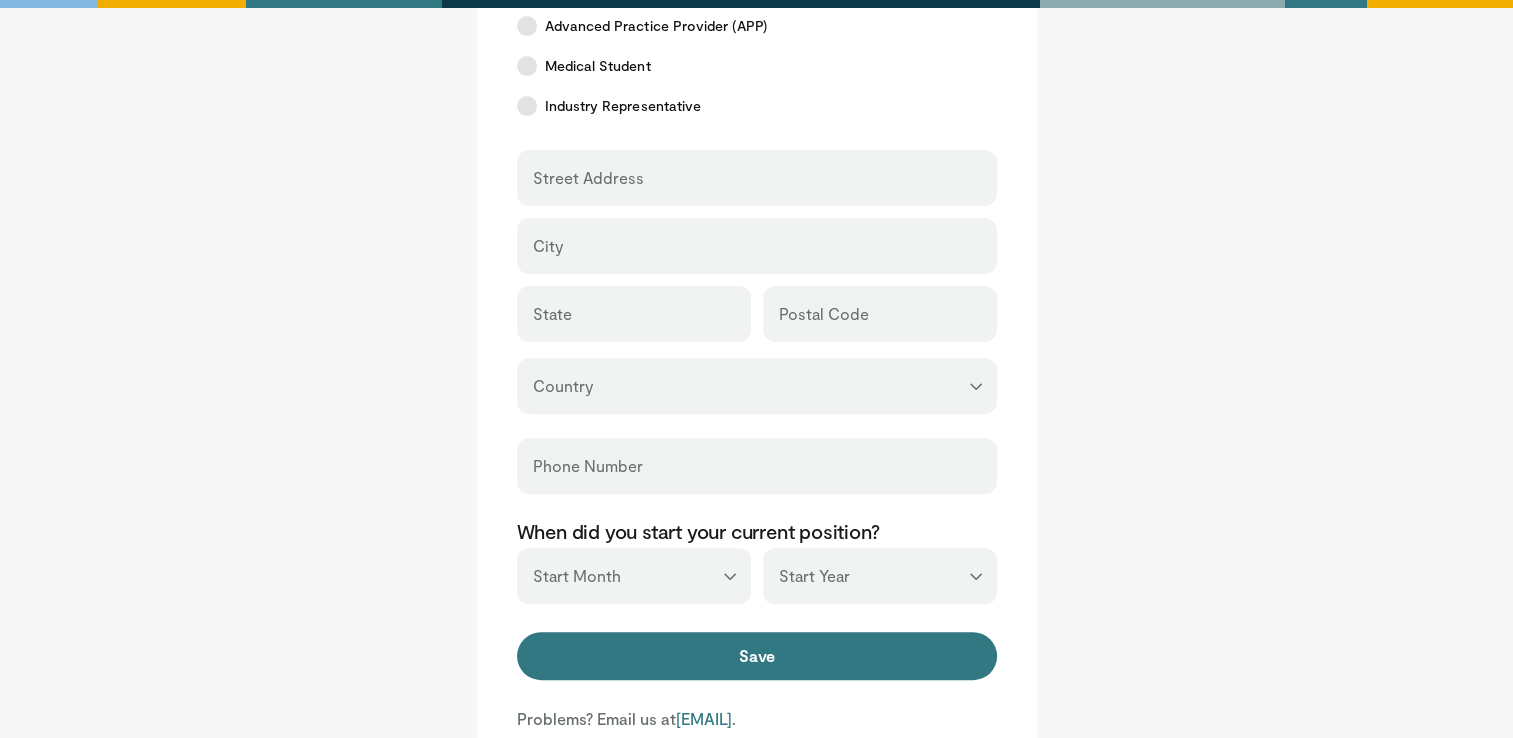 type on "***" 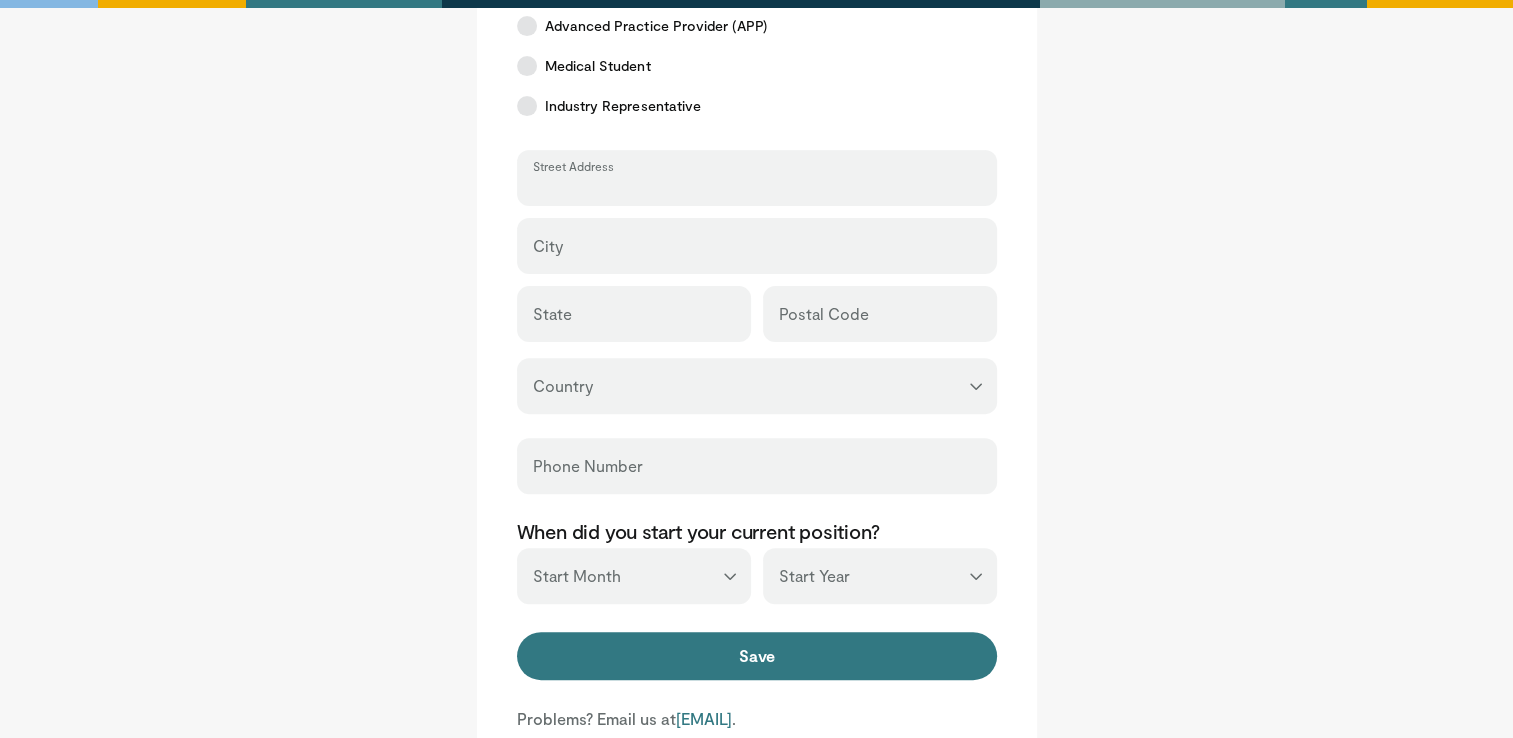 click on "Street Address" at bounding box center (757, 187) 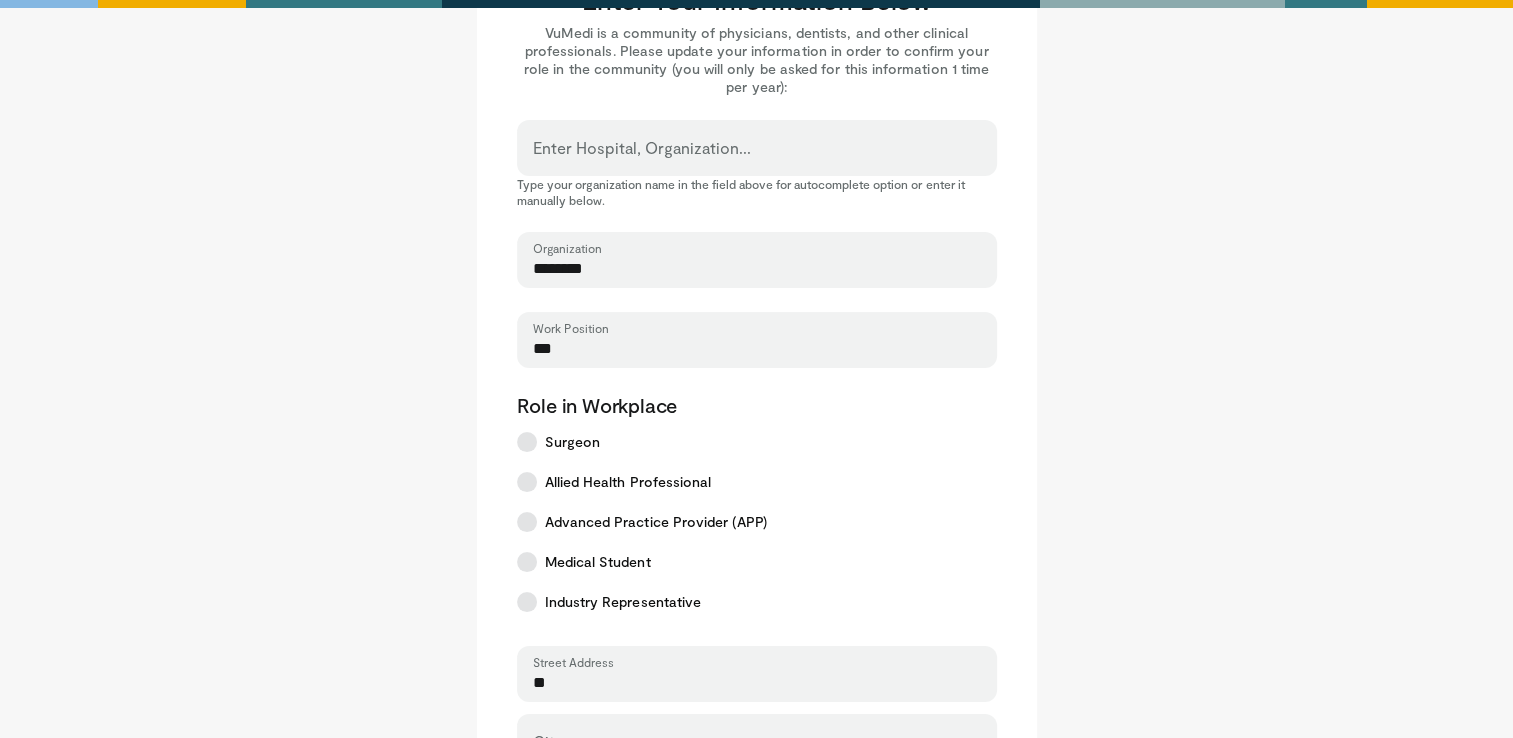 scroll, scrollTop: 0, scrollLeft: 0, axis: both 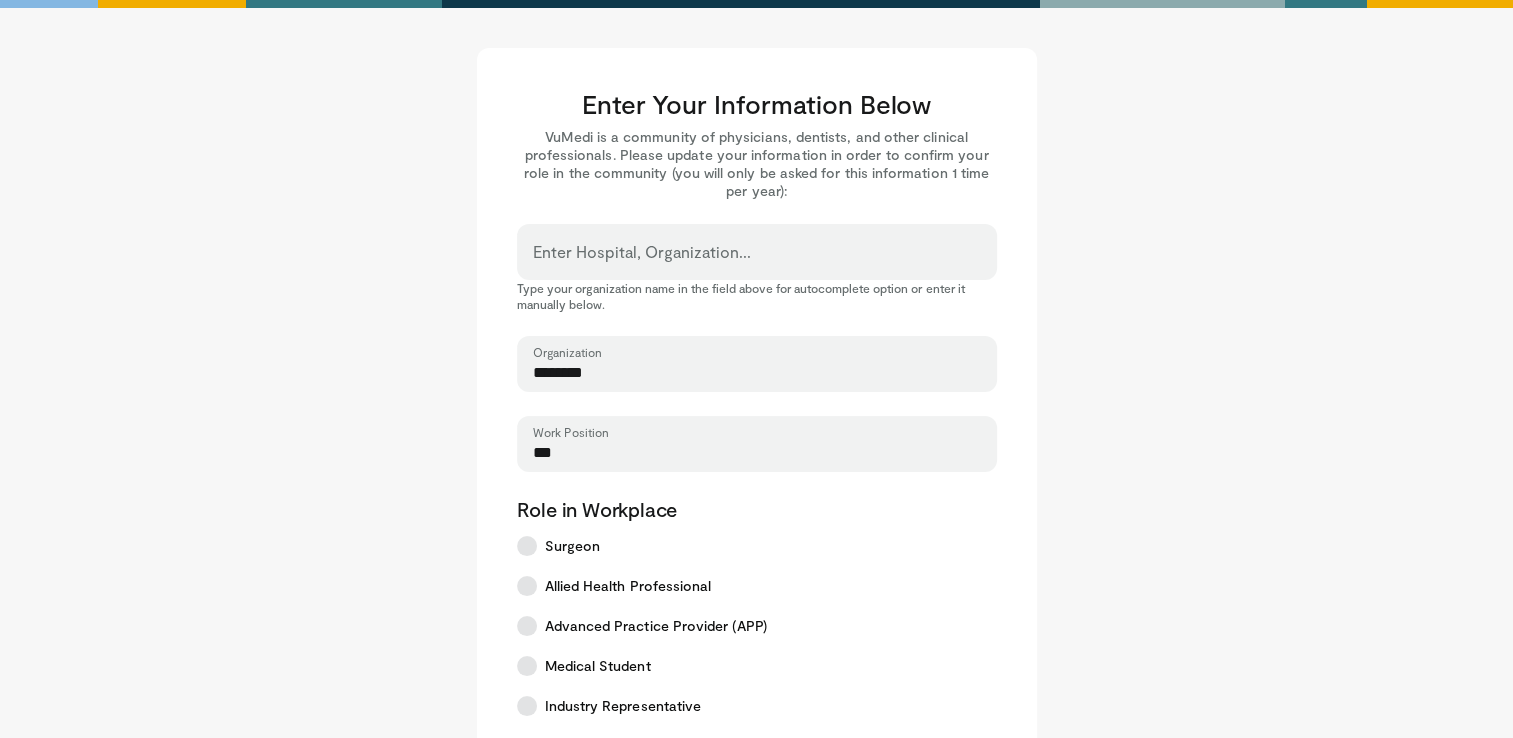 type on "*" 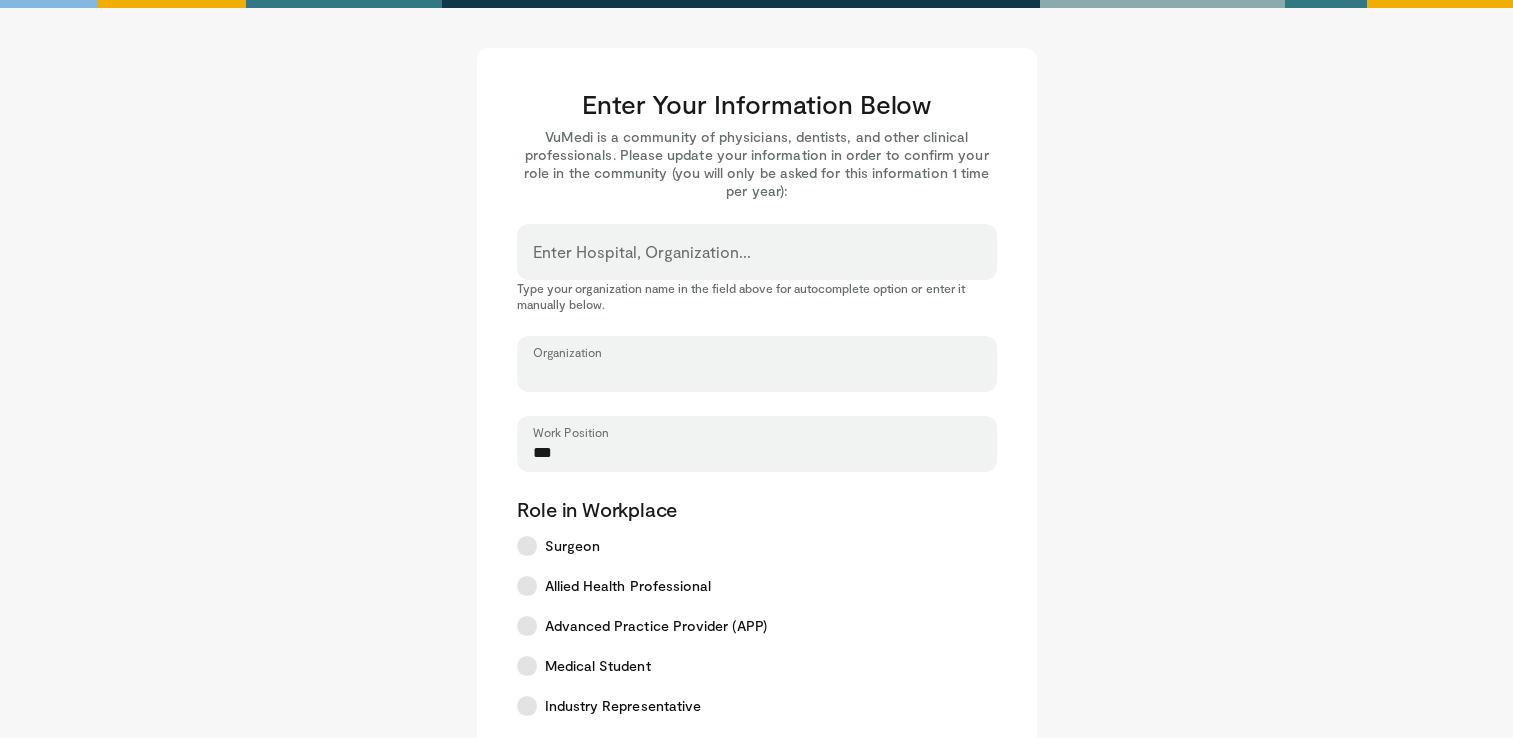 type 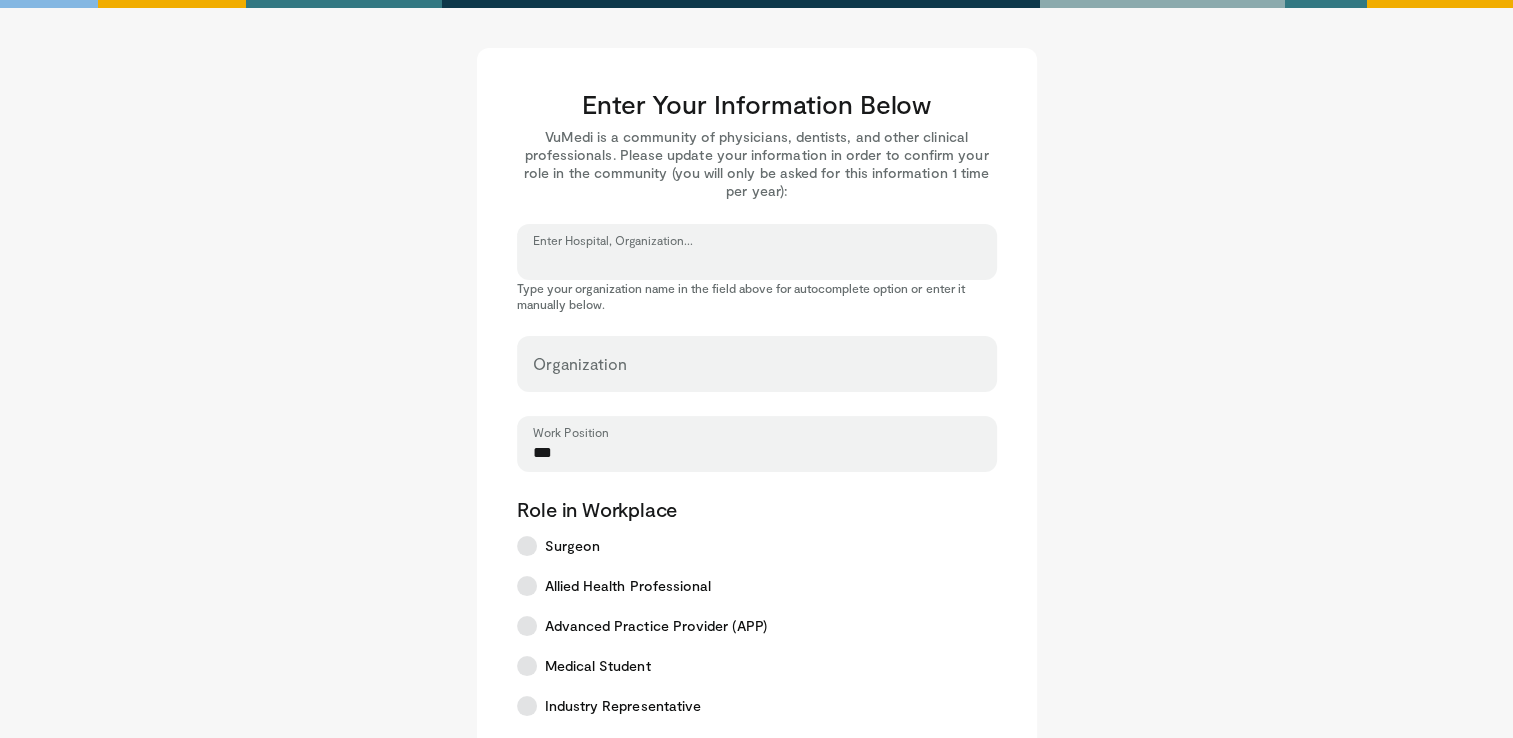 click on "Enter Hospital, Organization..." at bounding box center (757, 261) 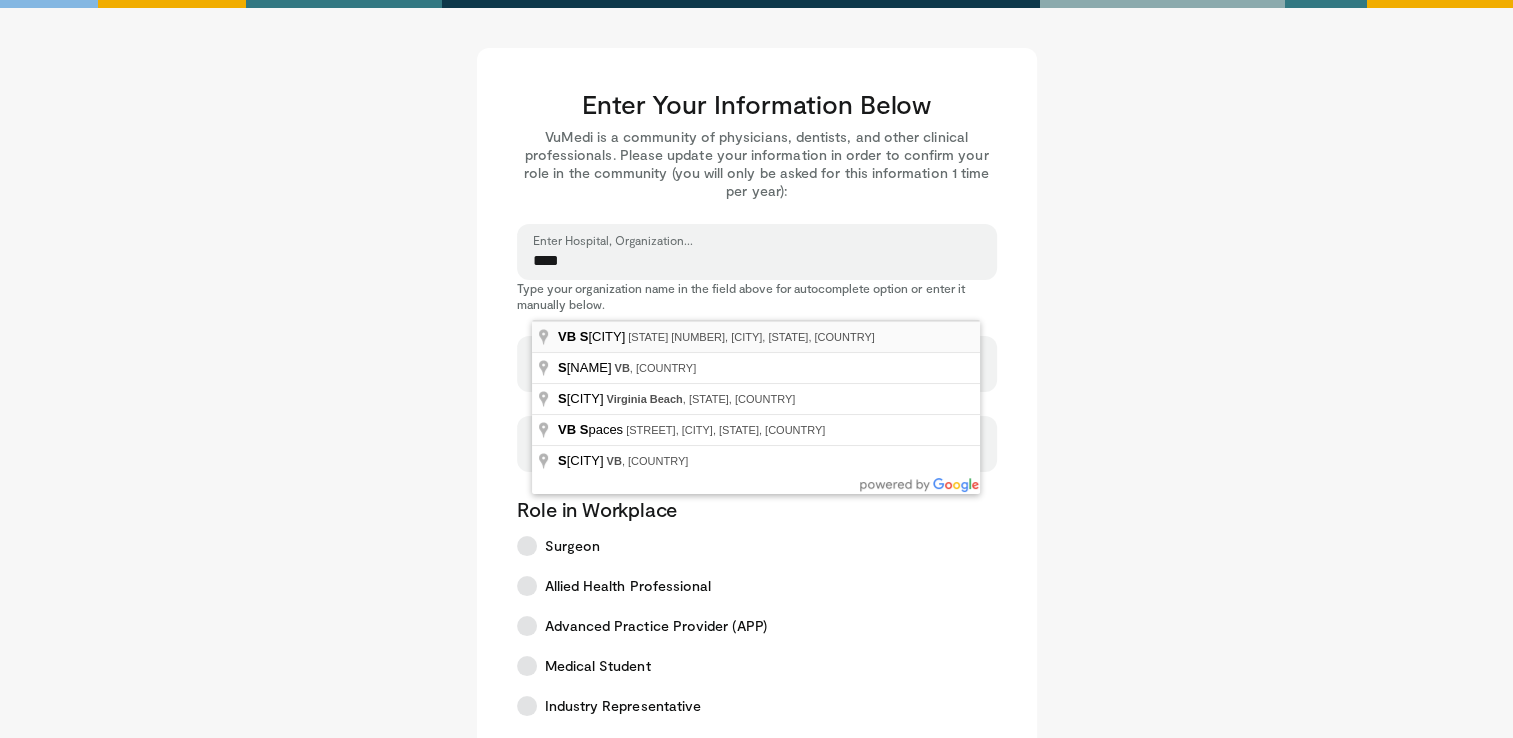 type on "**********" 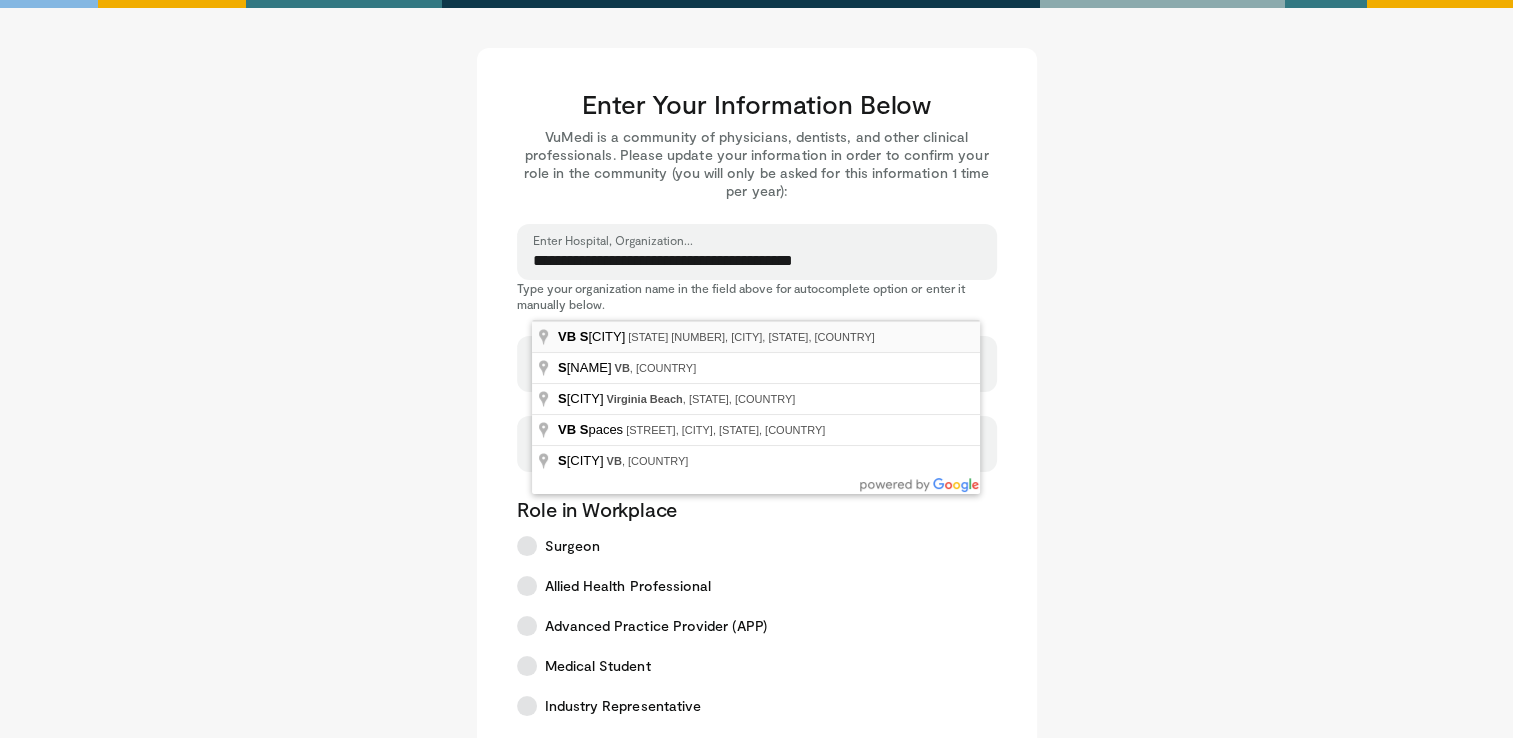 select on "**" 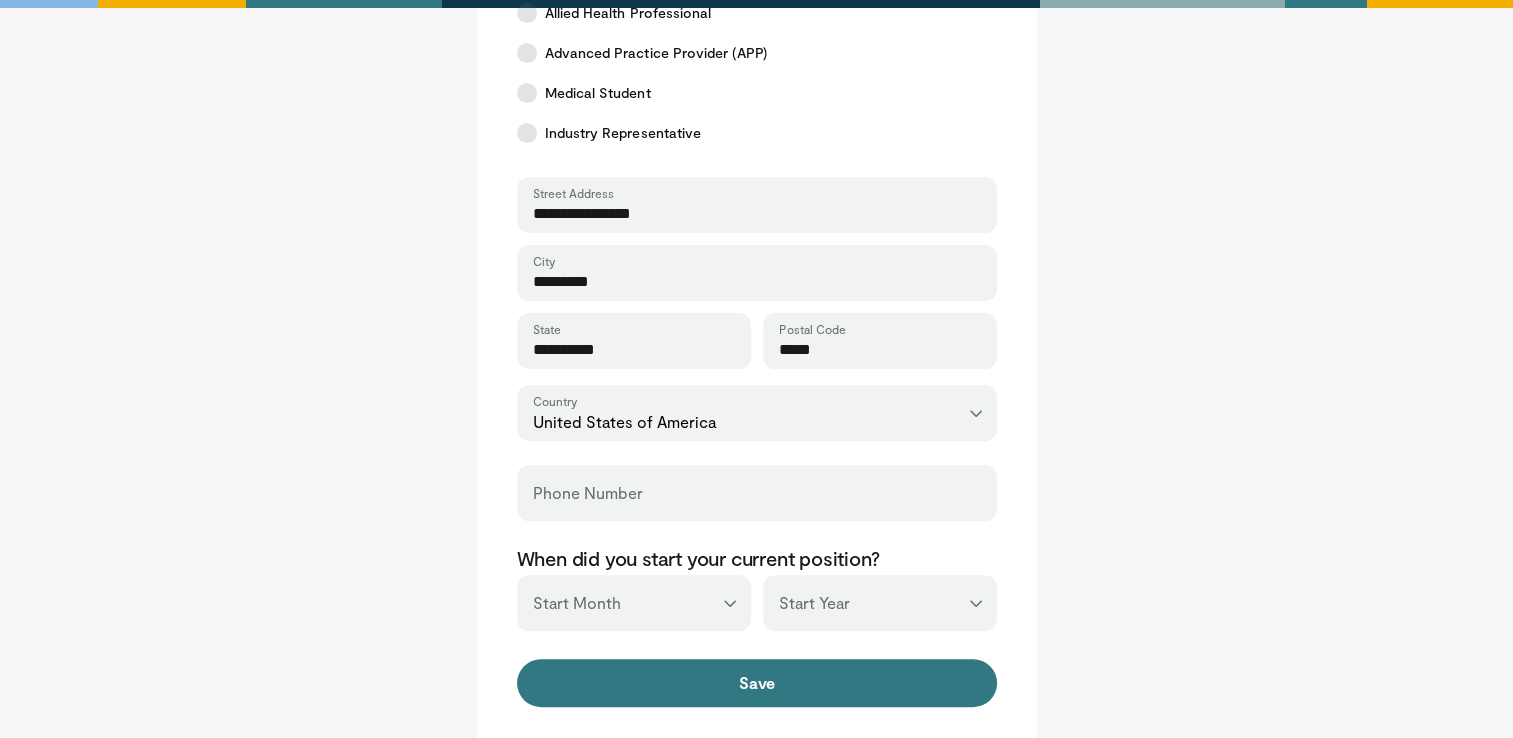 scroll, scrollTop: 800, scrollLeft: 0, axis: vertical 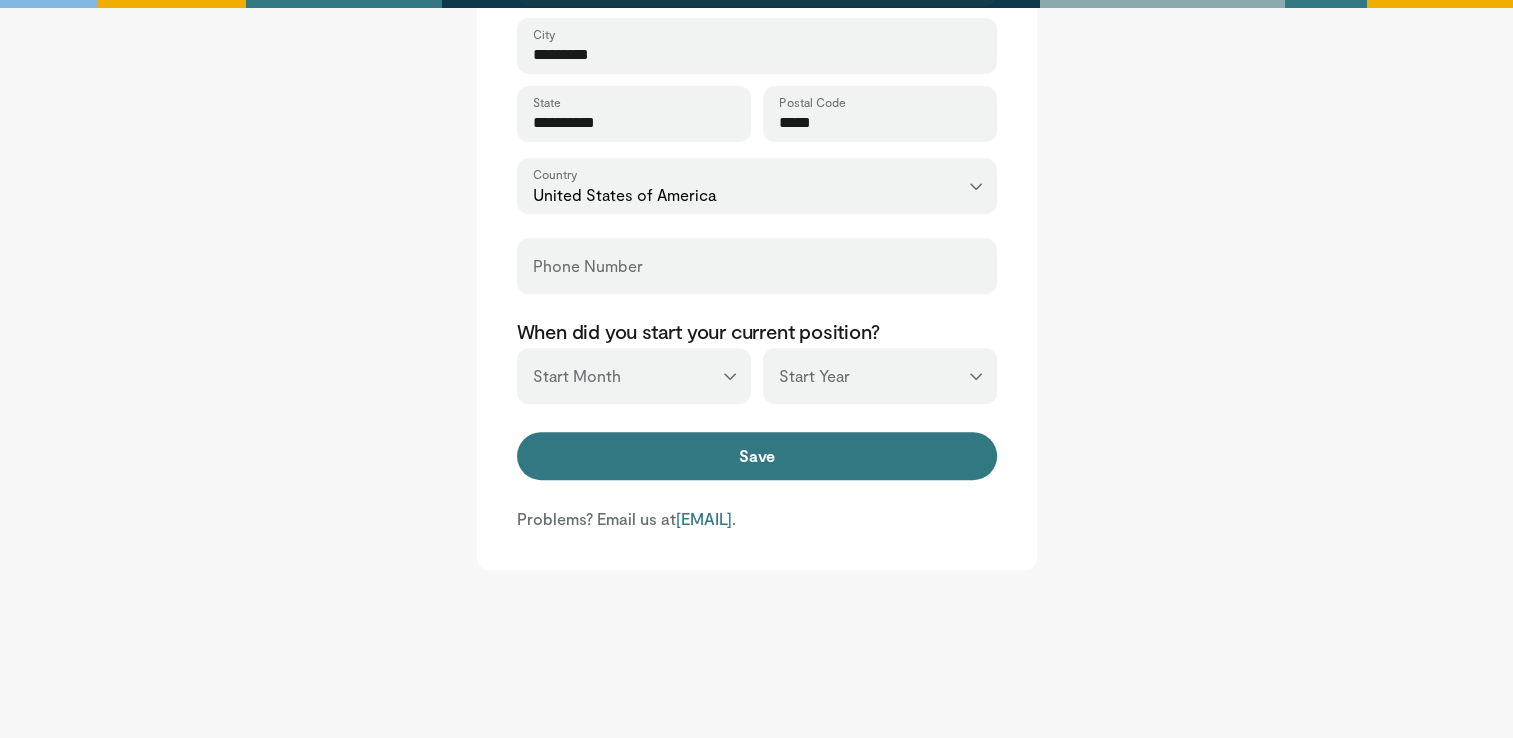 click on "Phone Number" at bounding box center (757, 266) 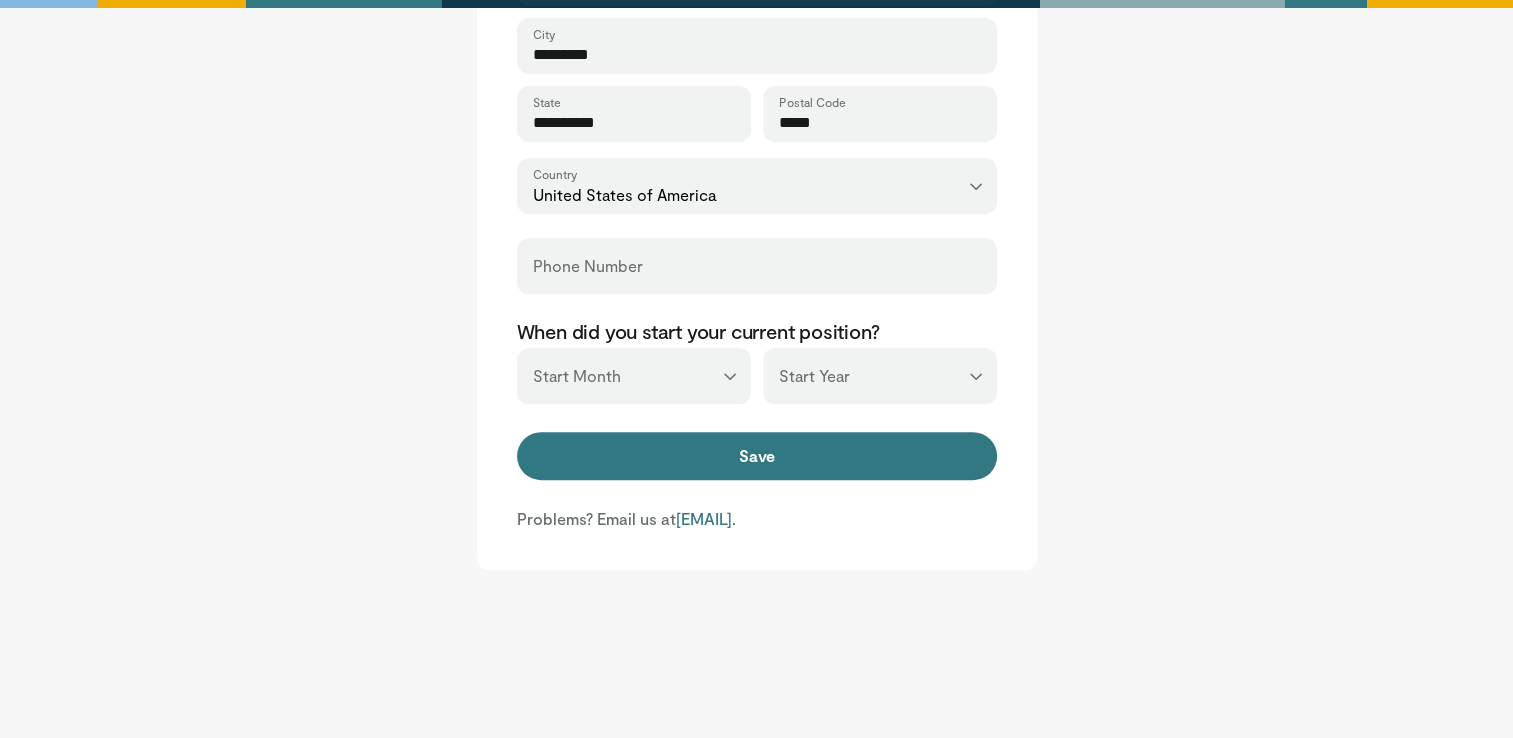 click on "***
*******
********
*****
*****
***
****
****
******
*********
*******
********
********" at bounding box center [634, 376] 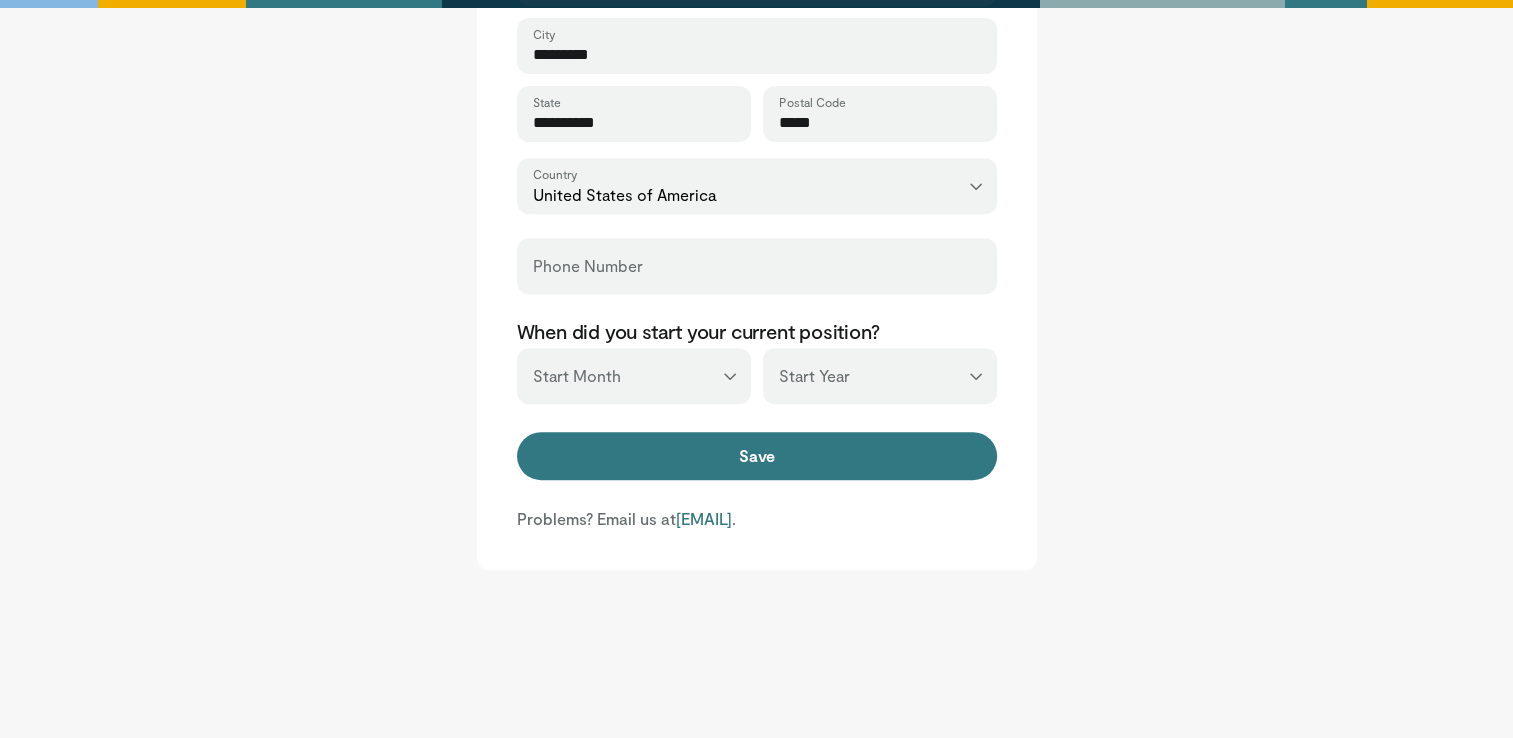 select on "*" 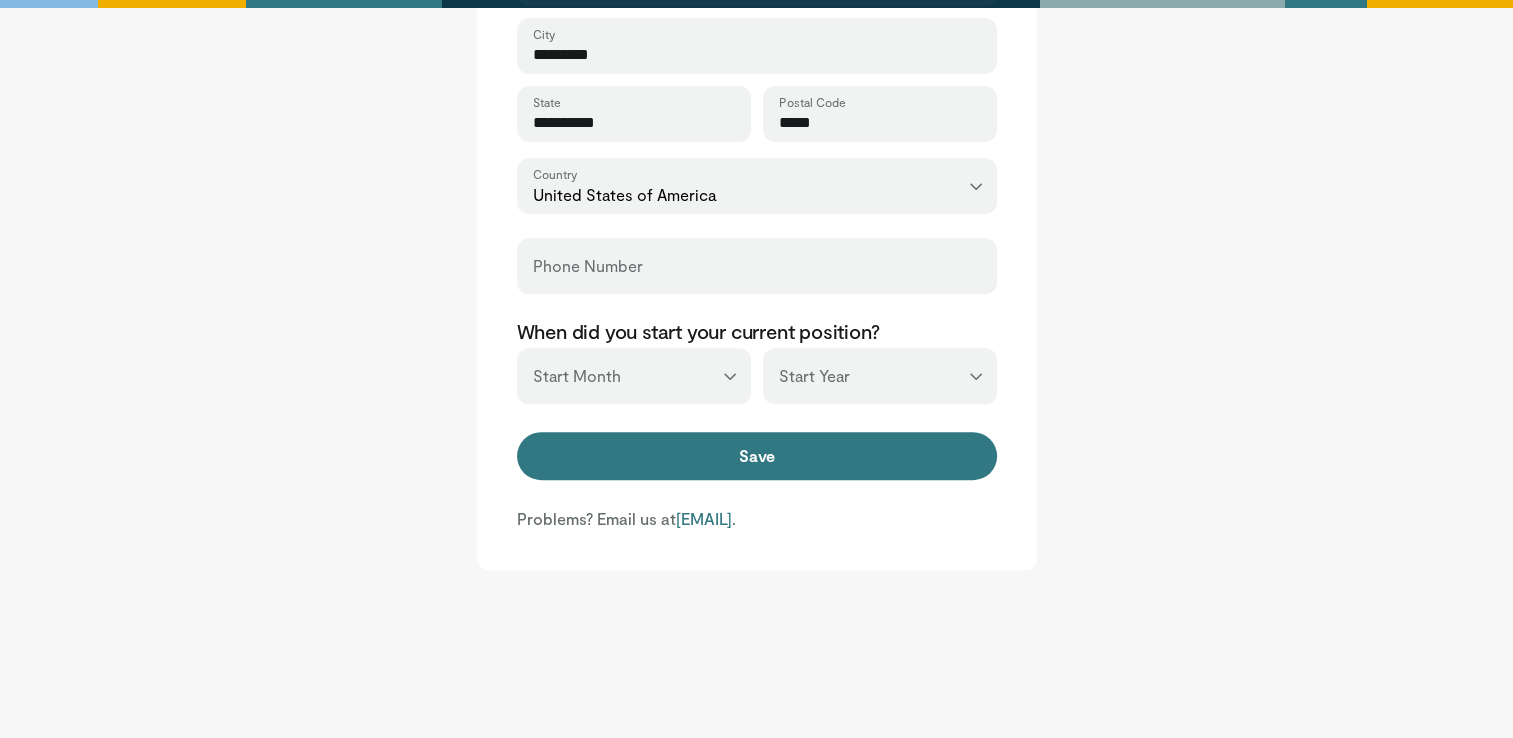 click on "***
*******
********
*****
*****
***
****
****
******
*********
*******
********
********" at bounding box center [634, 376] 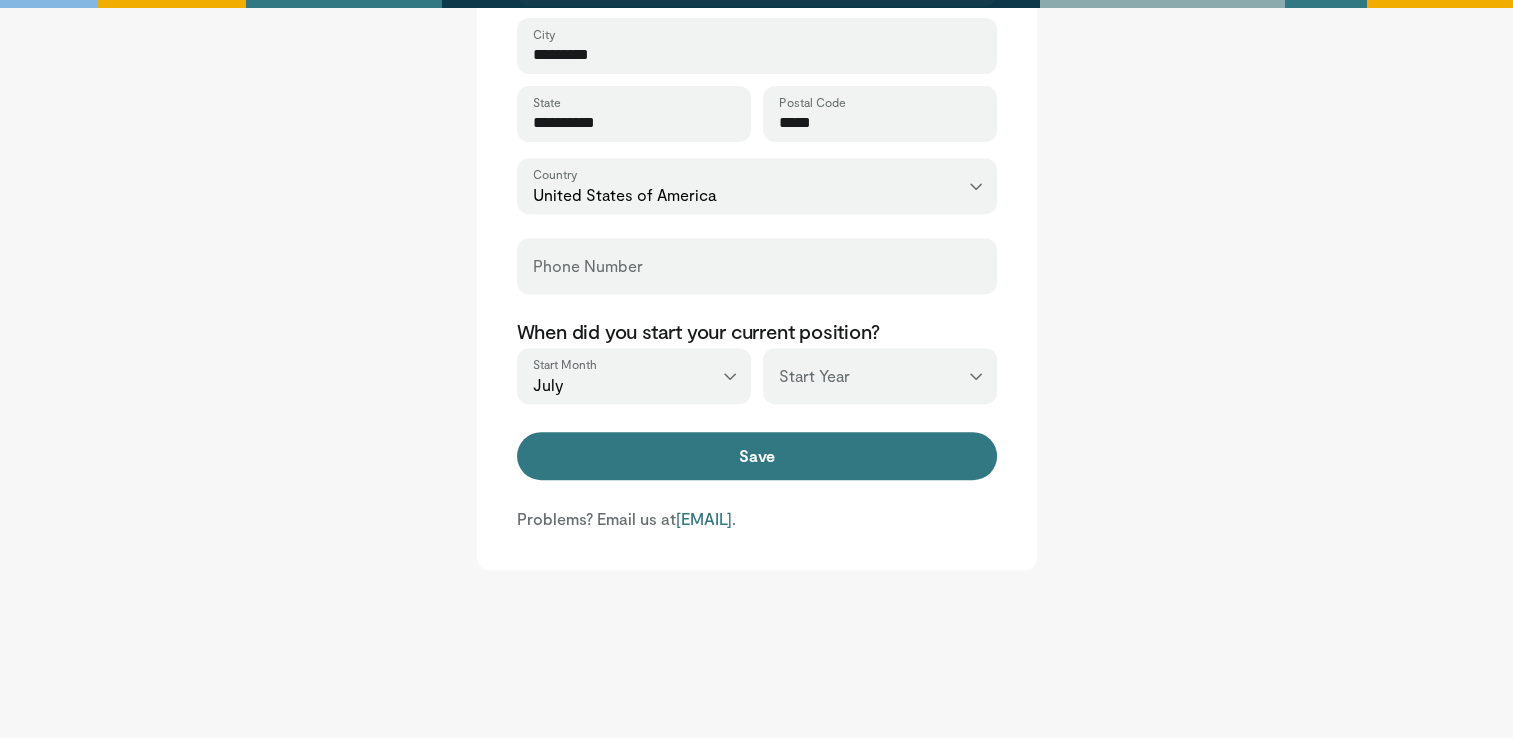 click on "***
****
****
****
****
****
****
****
****
****
****
****
****
****
****
****
****
****
****
****
****
****
****
****
****
****
****
****
****
**** **** **** **** ****" at bounding box center (880, 376) 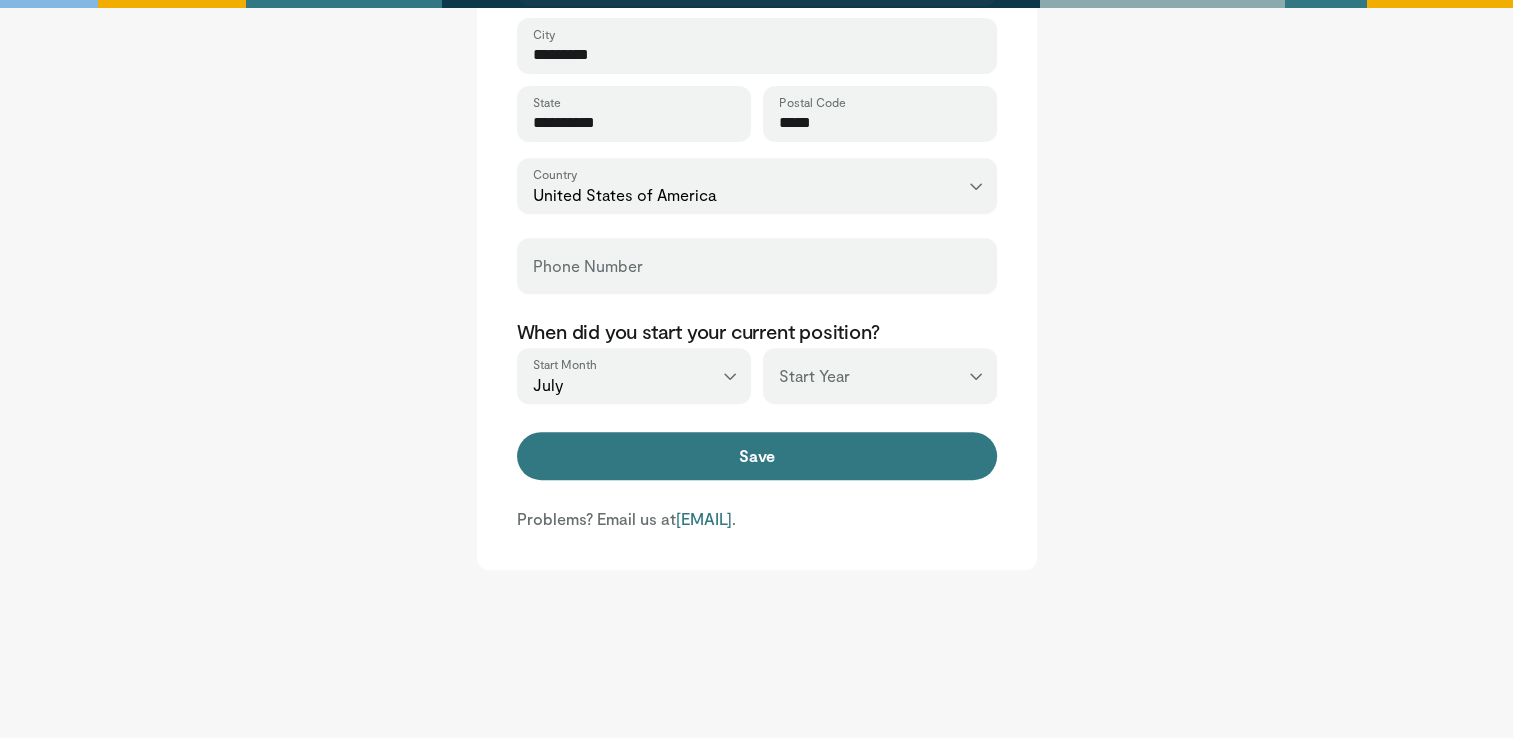select on "****" 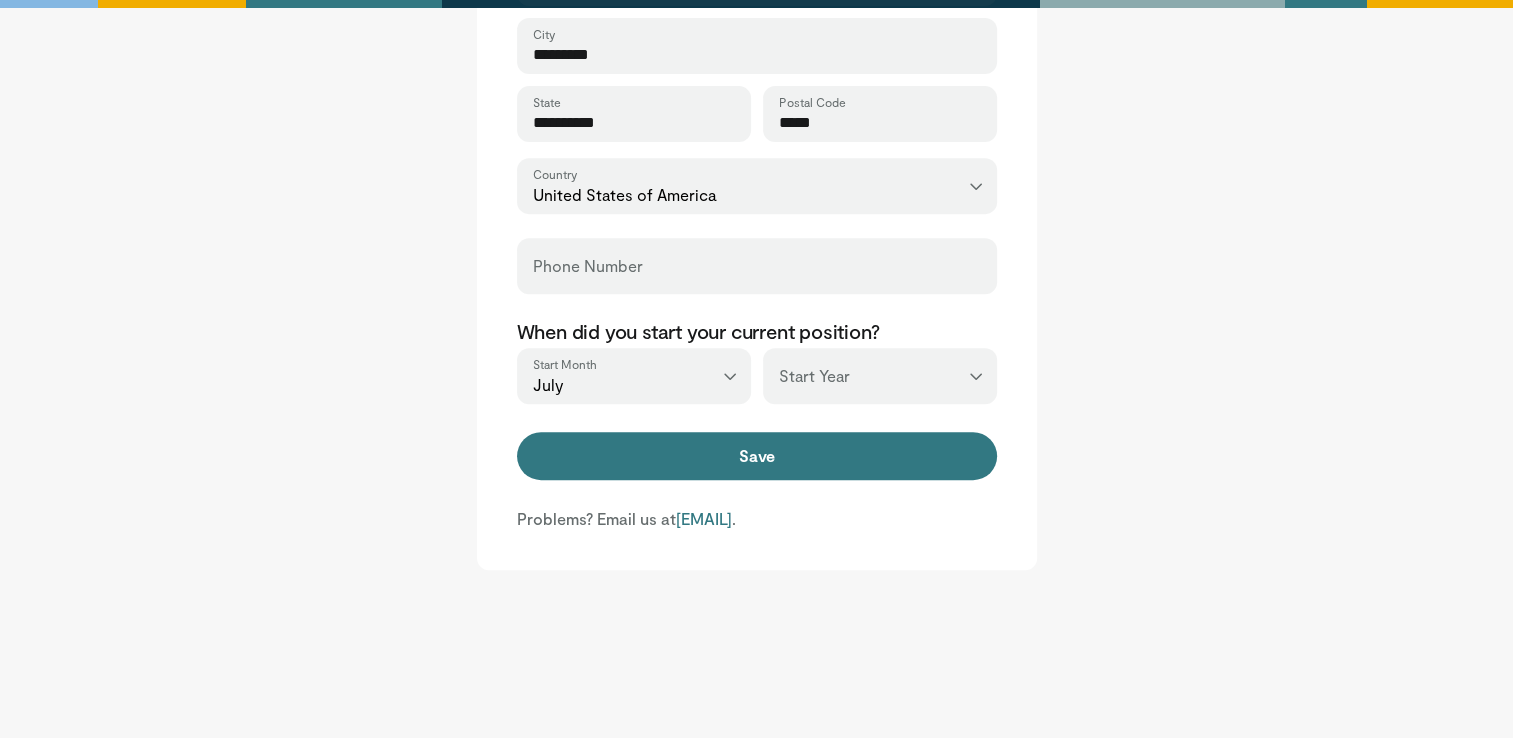 click on "***
****
****
****
****
****
****
****
****
****
****
****
****
****
****
****
****
****
****
****
****
****
****
****
****
****
****
****
****
**** **** **** **** ****" at bounding box center (880, 376) 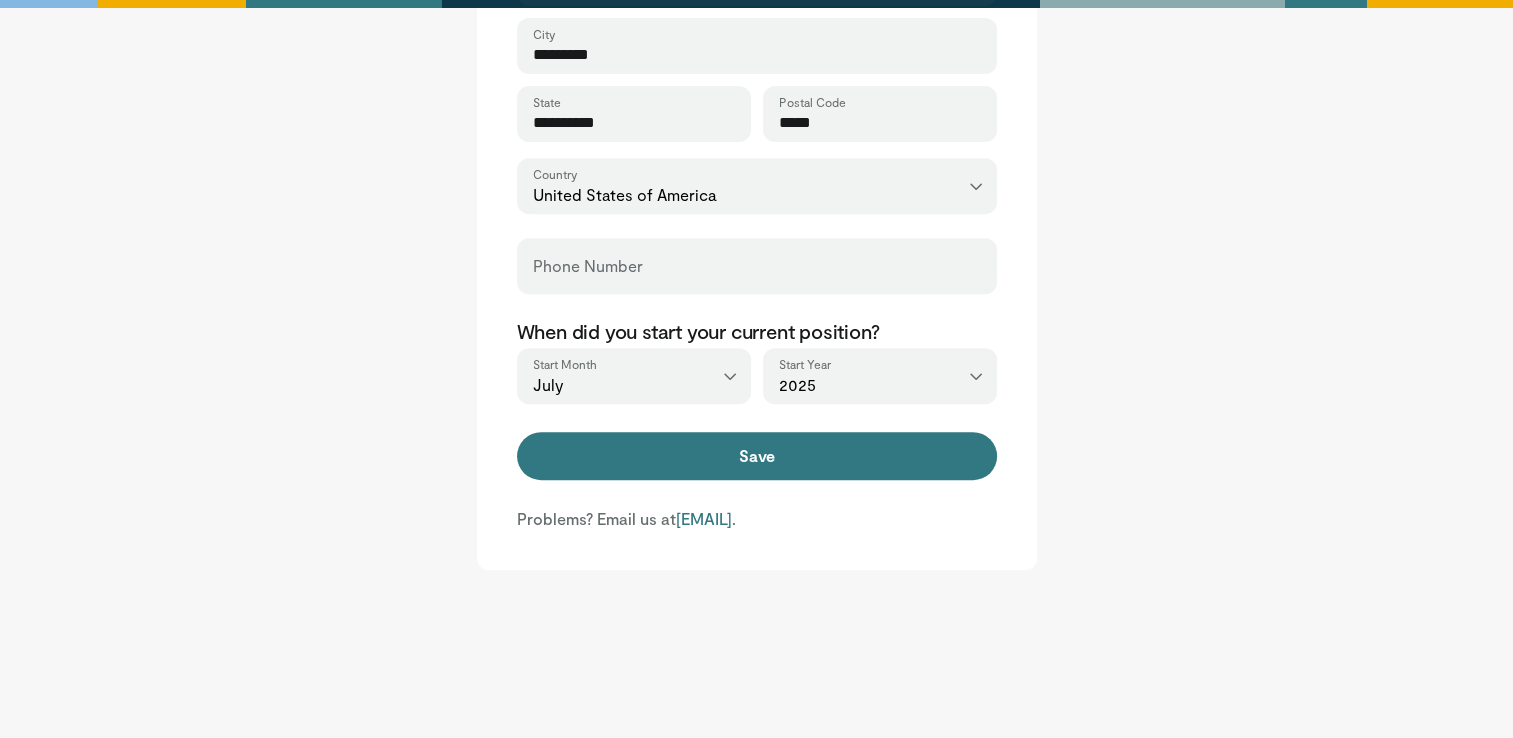 drag, startPoint x: 838, startPoint y: 444, endPoint x: 844, endPoint y: 425, distance: 19.924858 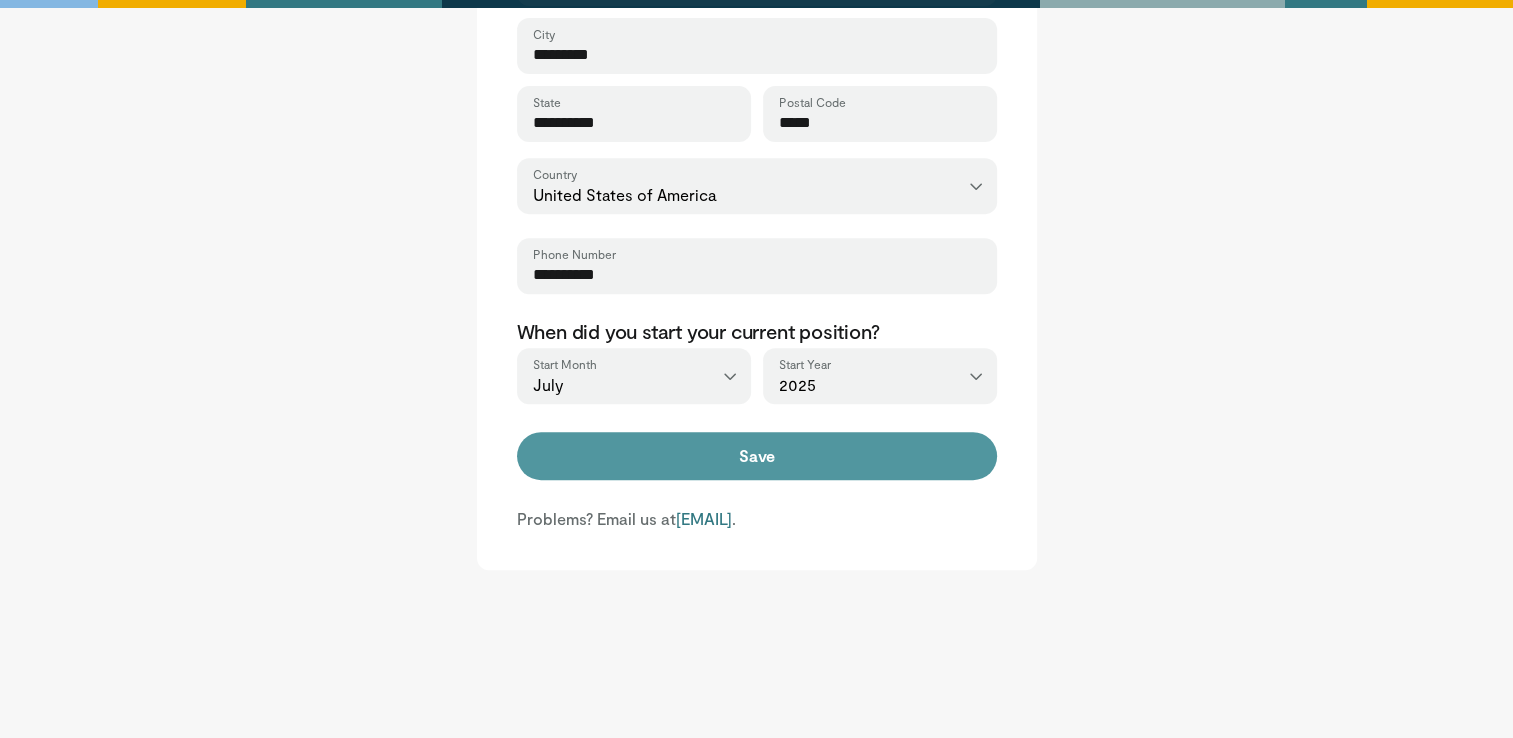 type on "**********" 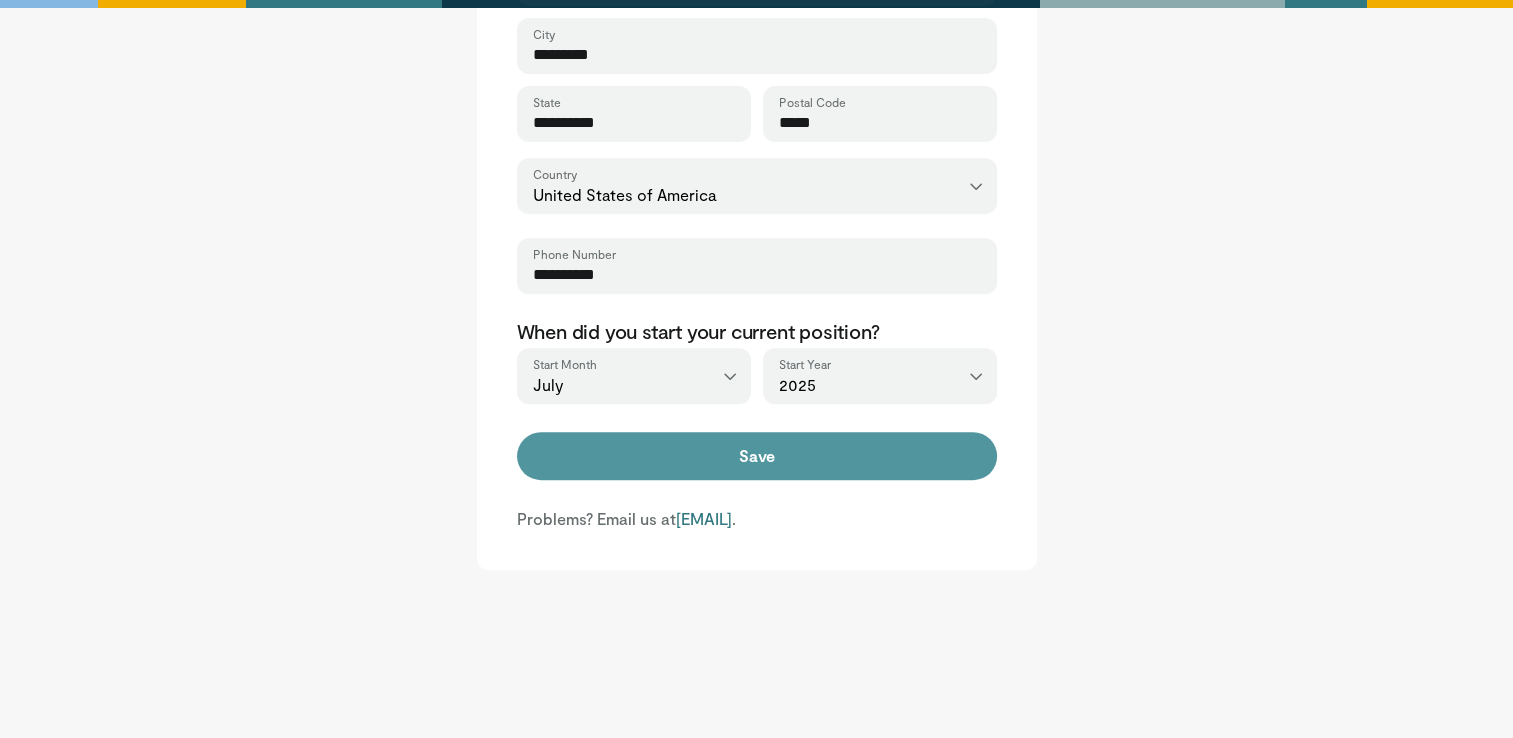click on "Save" at bounding box center [757, 456] 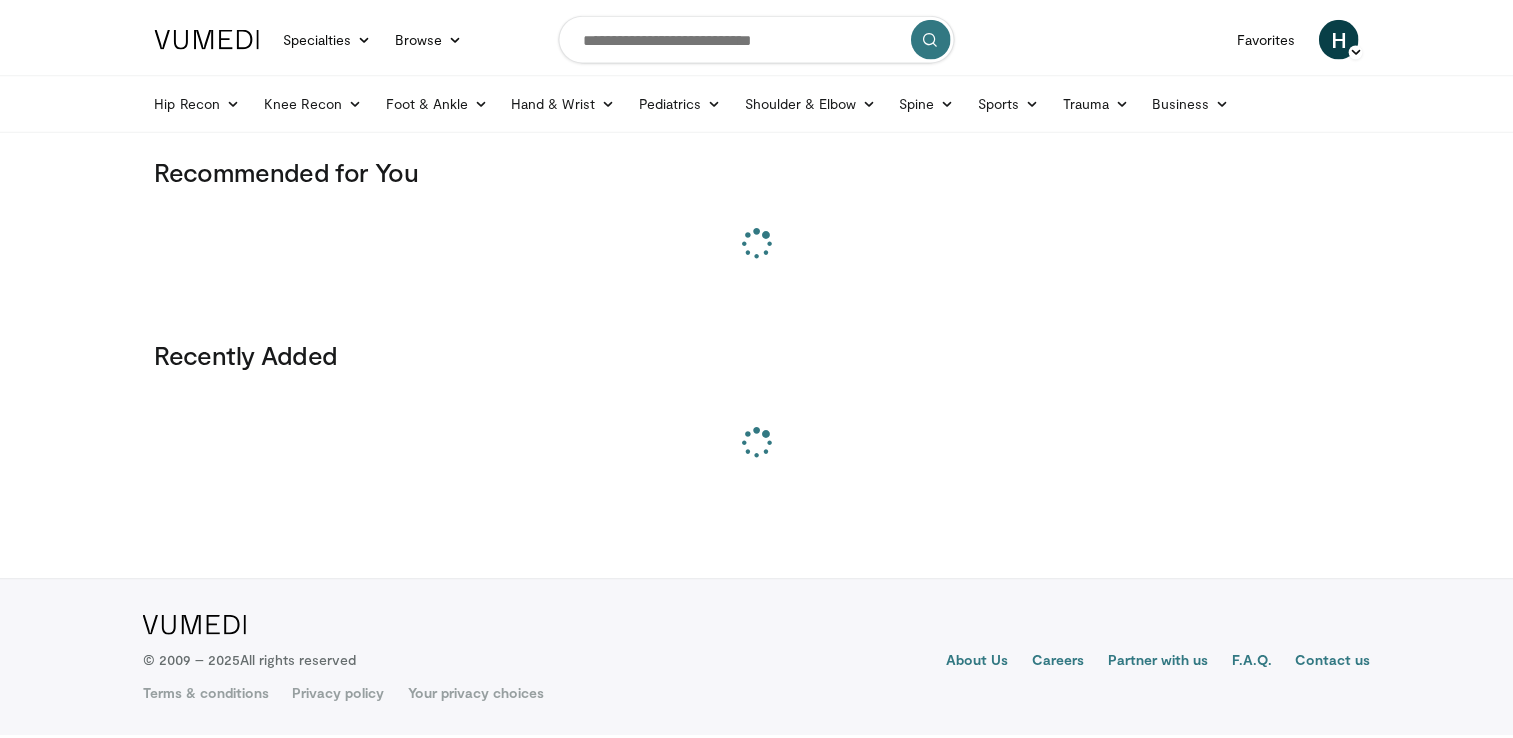 scroll, scrollTop: 0, scrollLeft: 0, axis: both 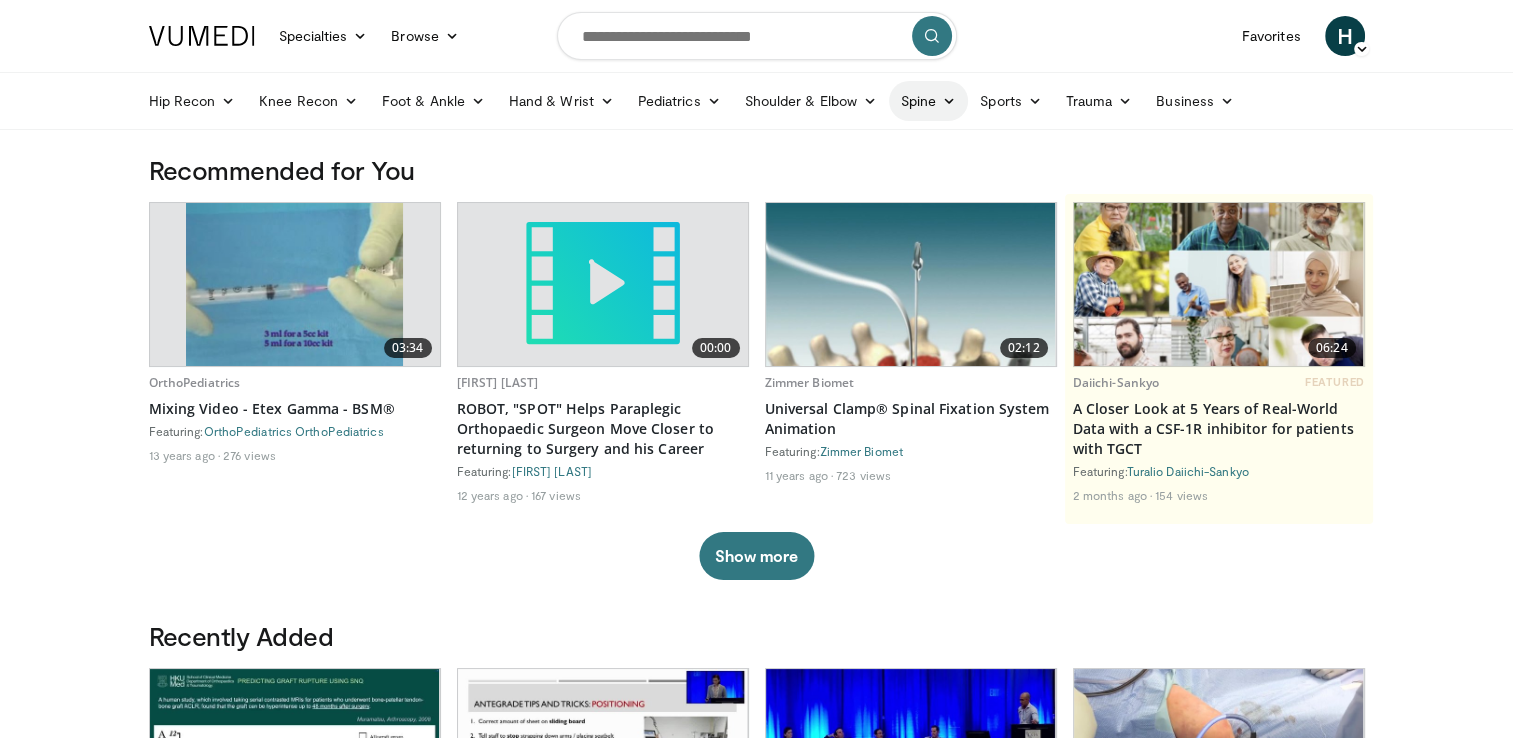 click at bounding box center [949, 101] 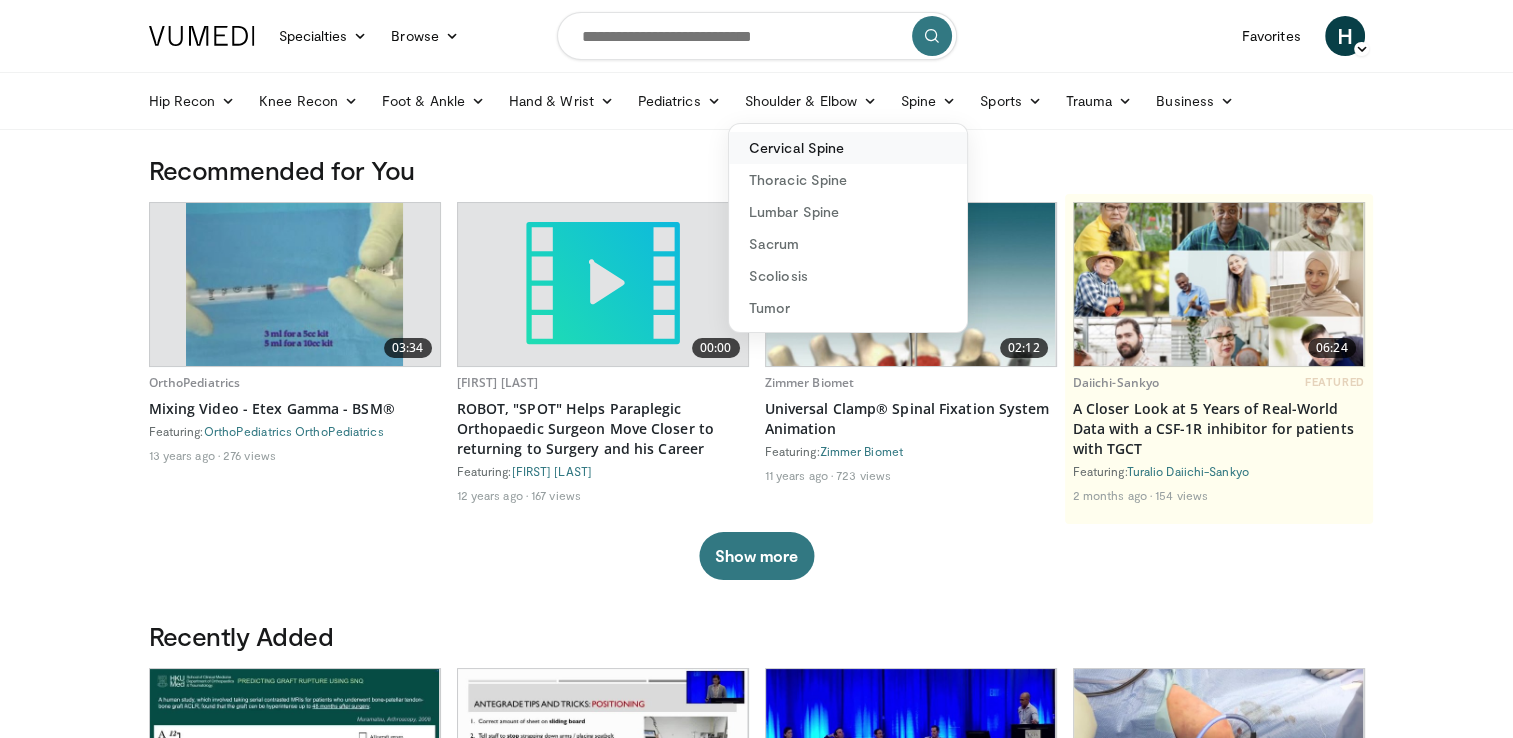click on "Cervical Spine" at bounding box center (848, 148) 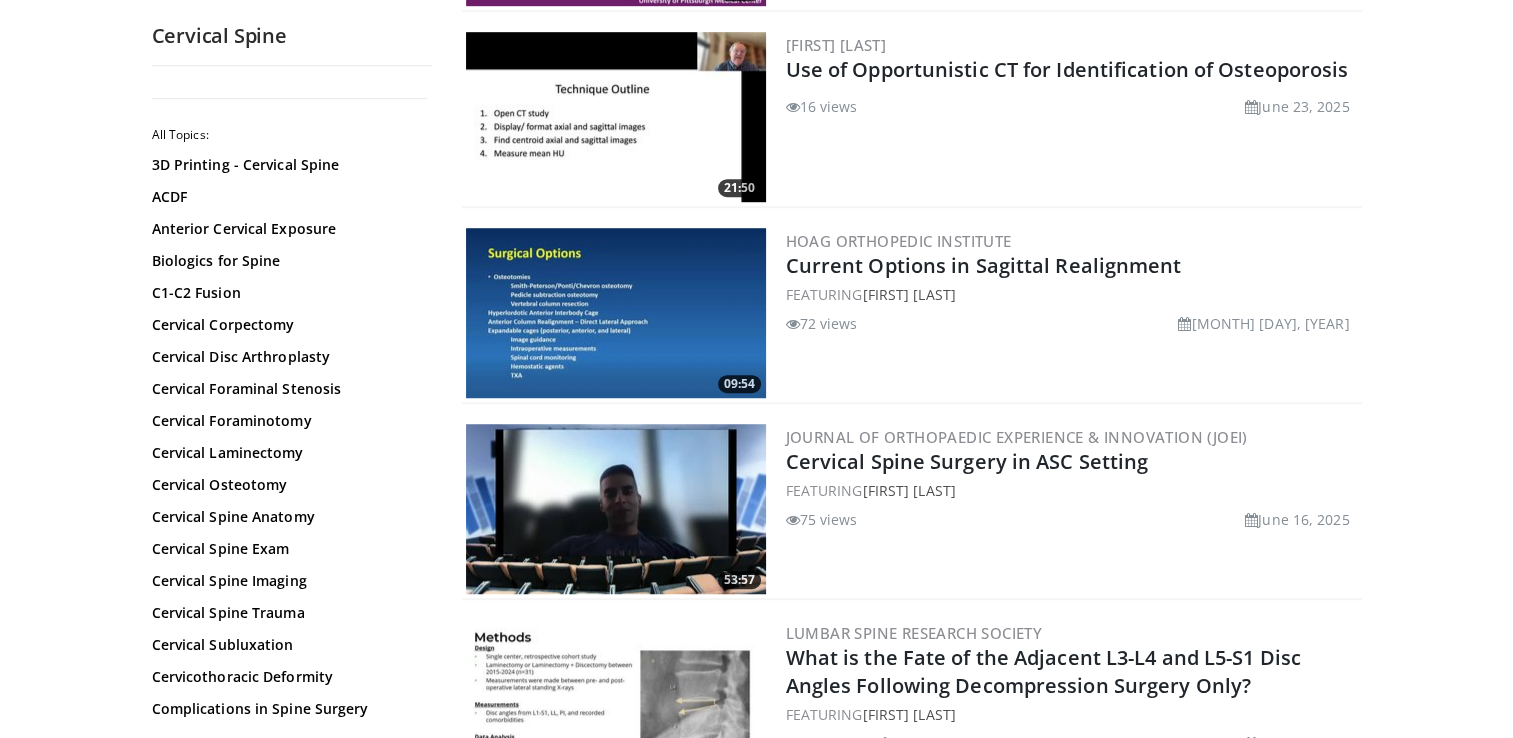 scroll, scrollTop: 1400, scrollLeft: 0, axis: vertical 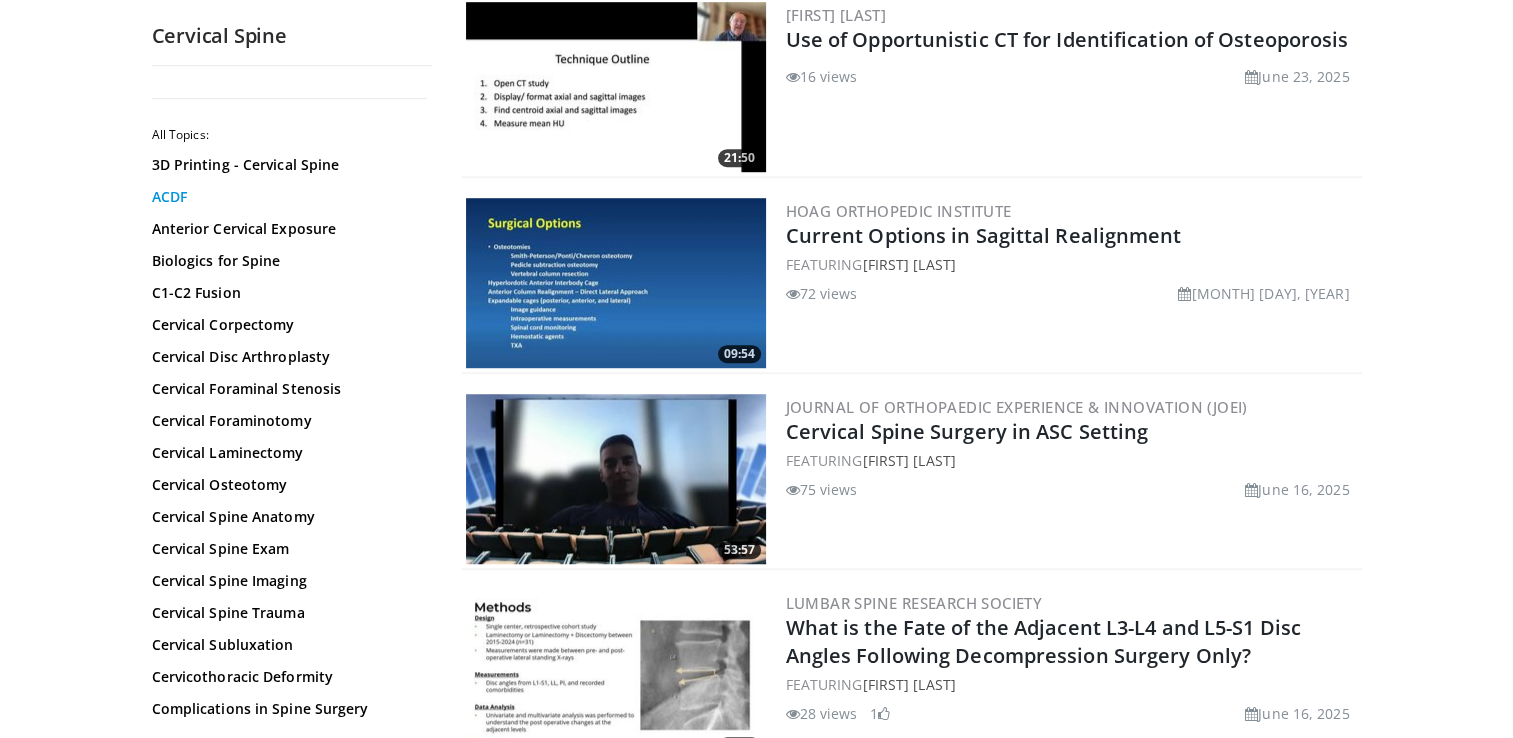 click on "ACDF" at bounding box center [287, 197] 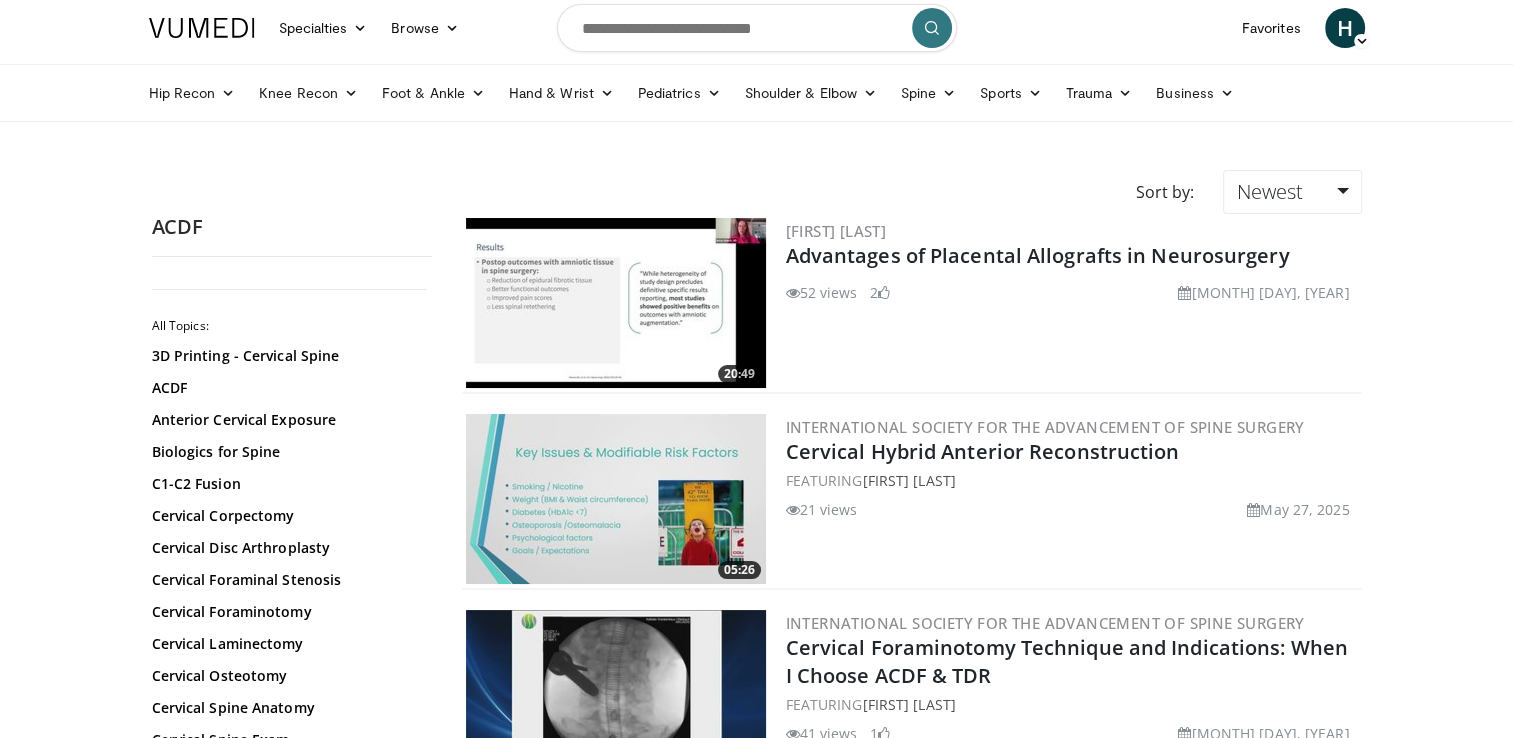 scroll, scrollTop: 0, scrollLeft: 0, axis: both 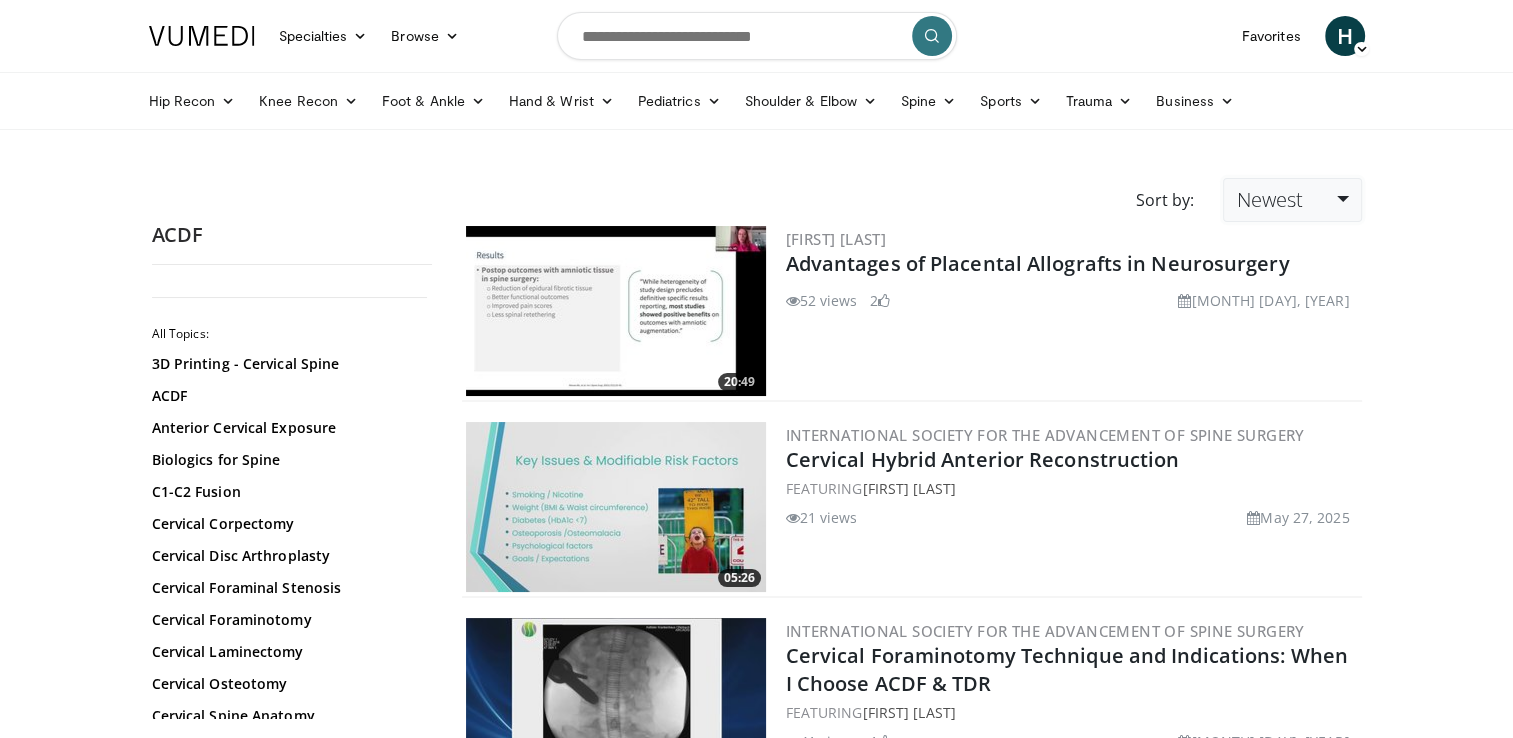 click on "Newest" at bounding box center [1292, 200] 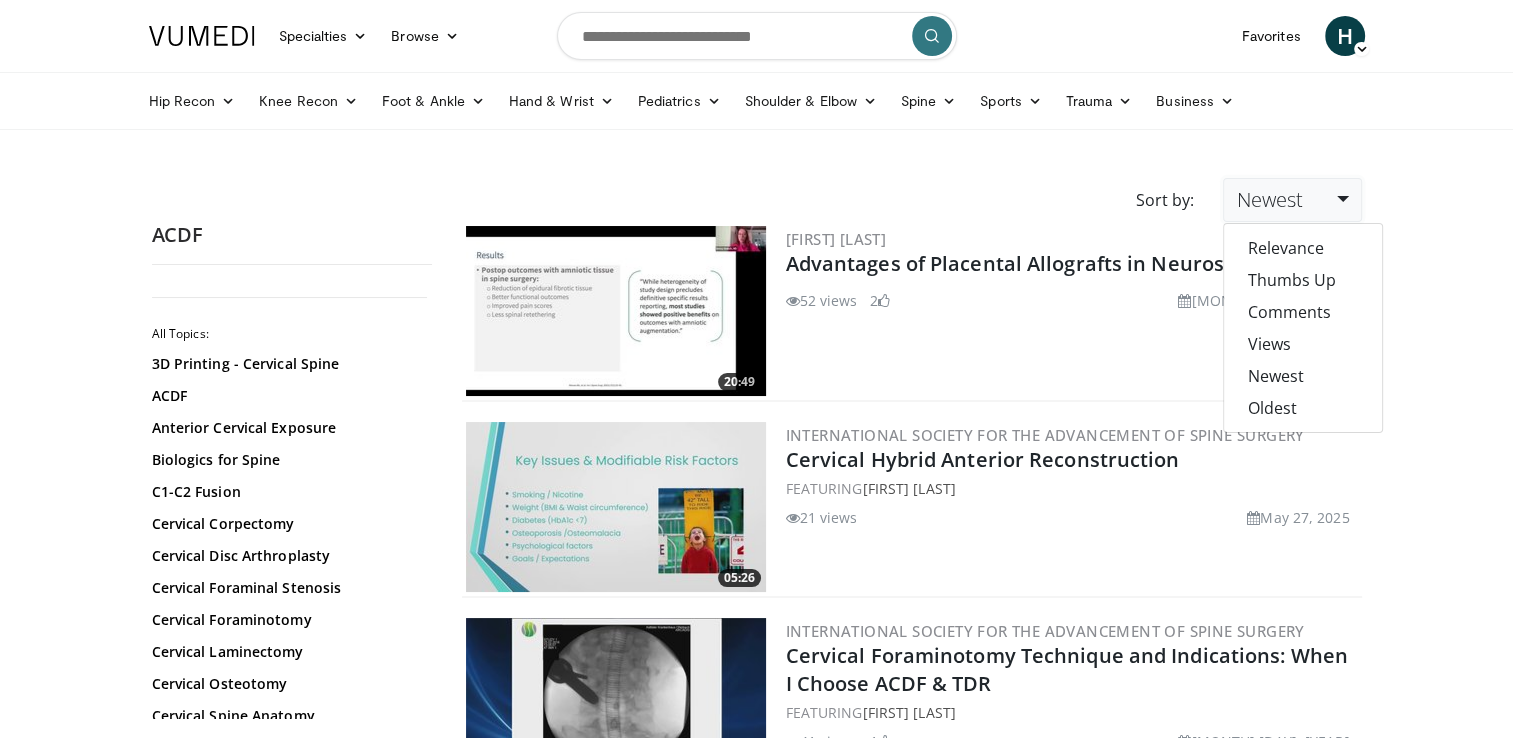 click on "Specialties
Adult & Family Medicine
Allergy, Asthma, Immunology
Anesthesiology
Cardiology
Dental
Dermatology
Endocrinology
Gastroenterology & Hepatology
General Surgery
Hematology & Oncology
Infectious Disease
Nephrology
Neurology
Neurosurgery
Obstetrics & Gynecology
Ophthalmology
Oral Maxillofacial
Orthopaedics
Otolaryngology
Pediatrics
Plastic Surgery
Podiatry
Psychiatry
Pulmonology
Radiation Oncology
Radiology
Rheumatology
Urology" at bounding box center (756, 2697) 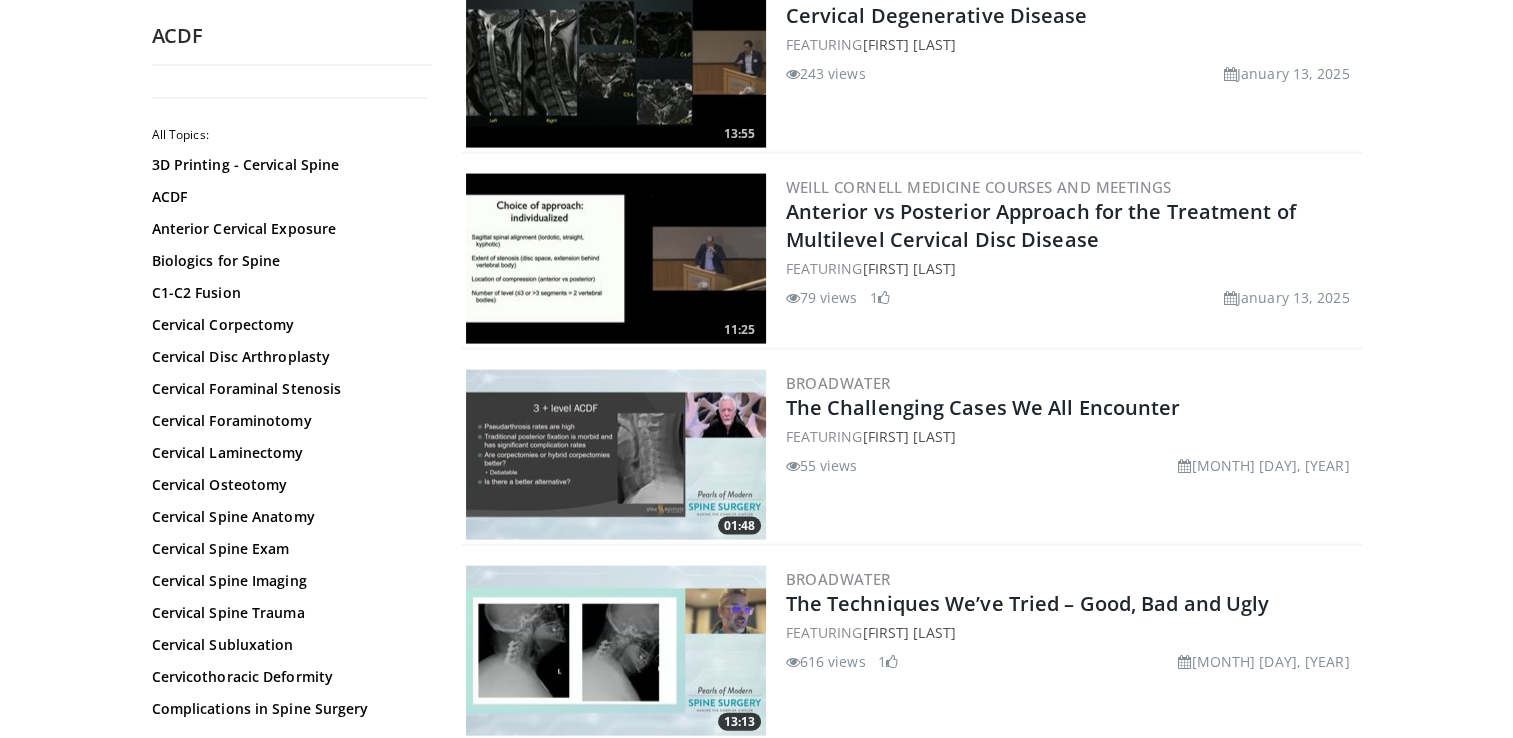 scroll, scrollTop: 4644, scrollLeft: 0, axis: vertical 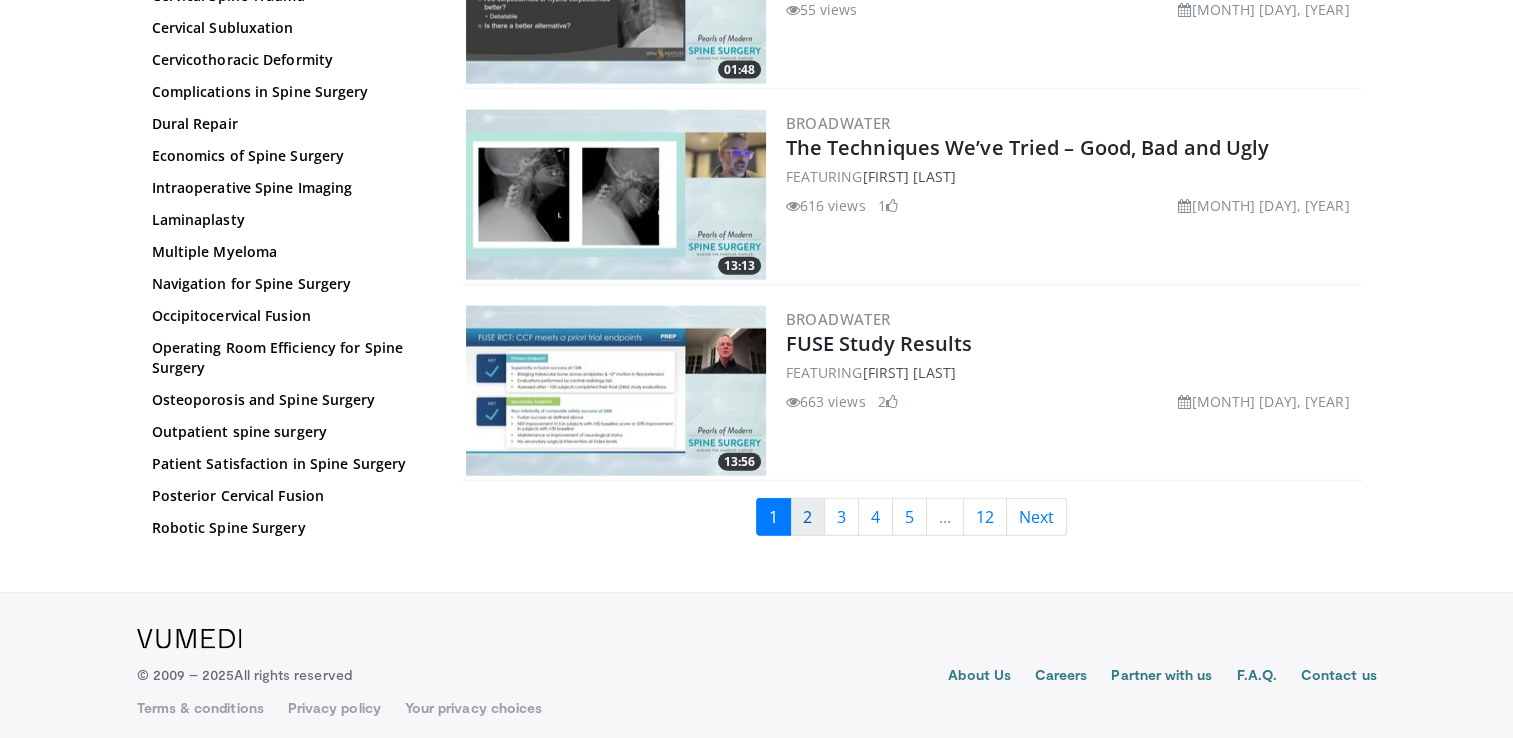 click on "2" at bounding box center [807, 517] 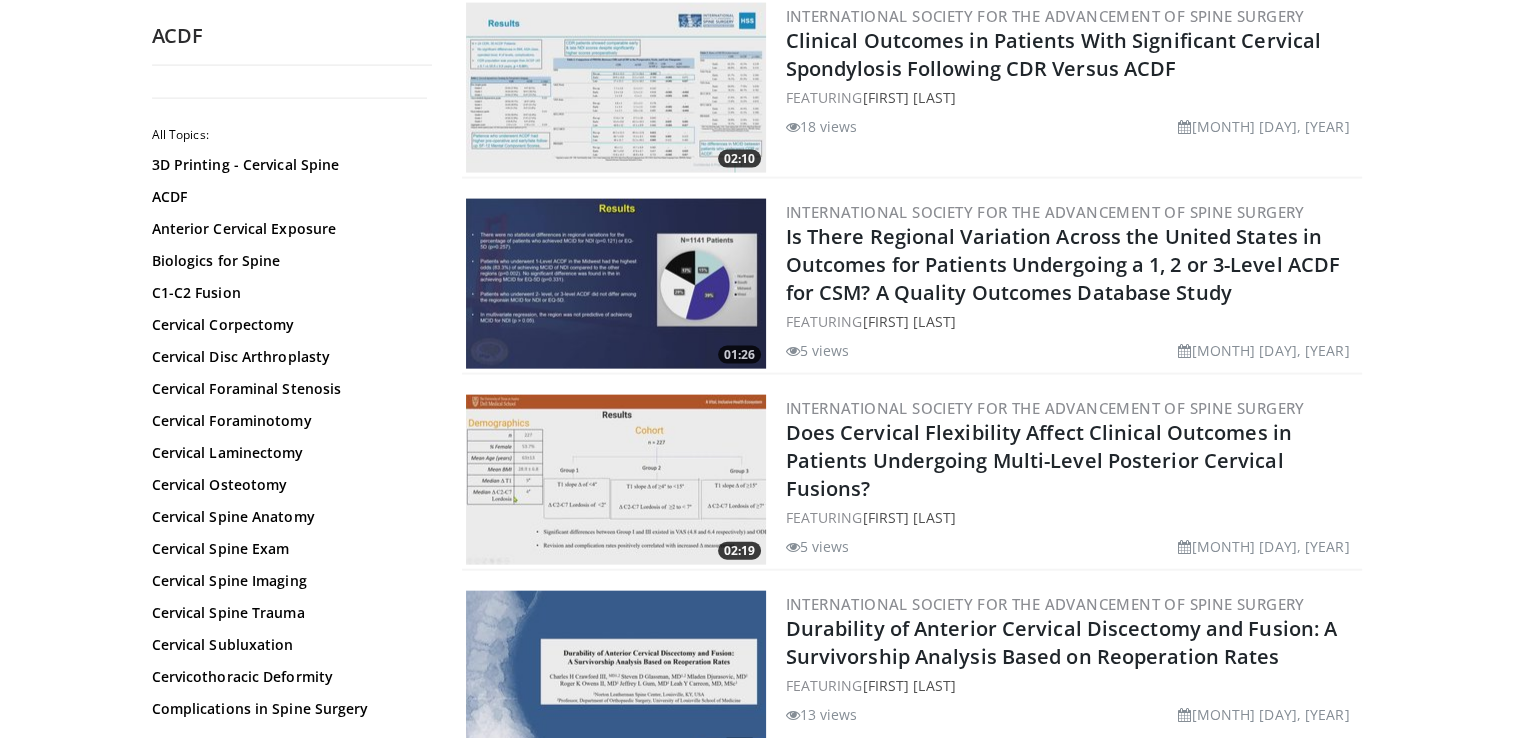 scroll, scrollTop: 4644, scrollLeft: 0, axis: vertical 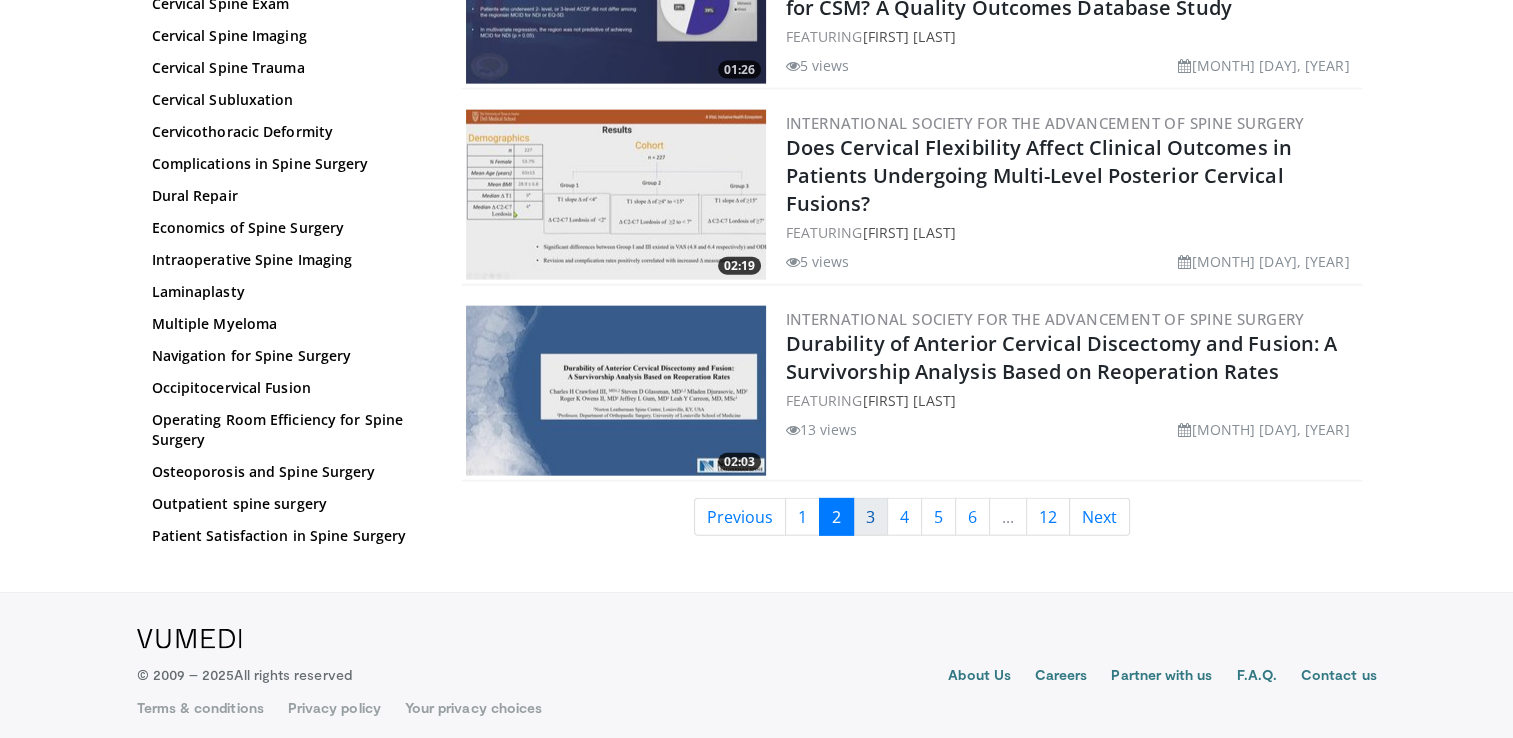 click on "3" at bounding box center (870, 517) 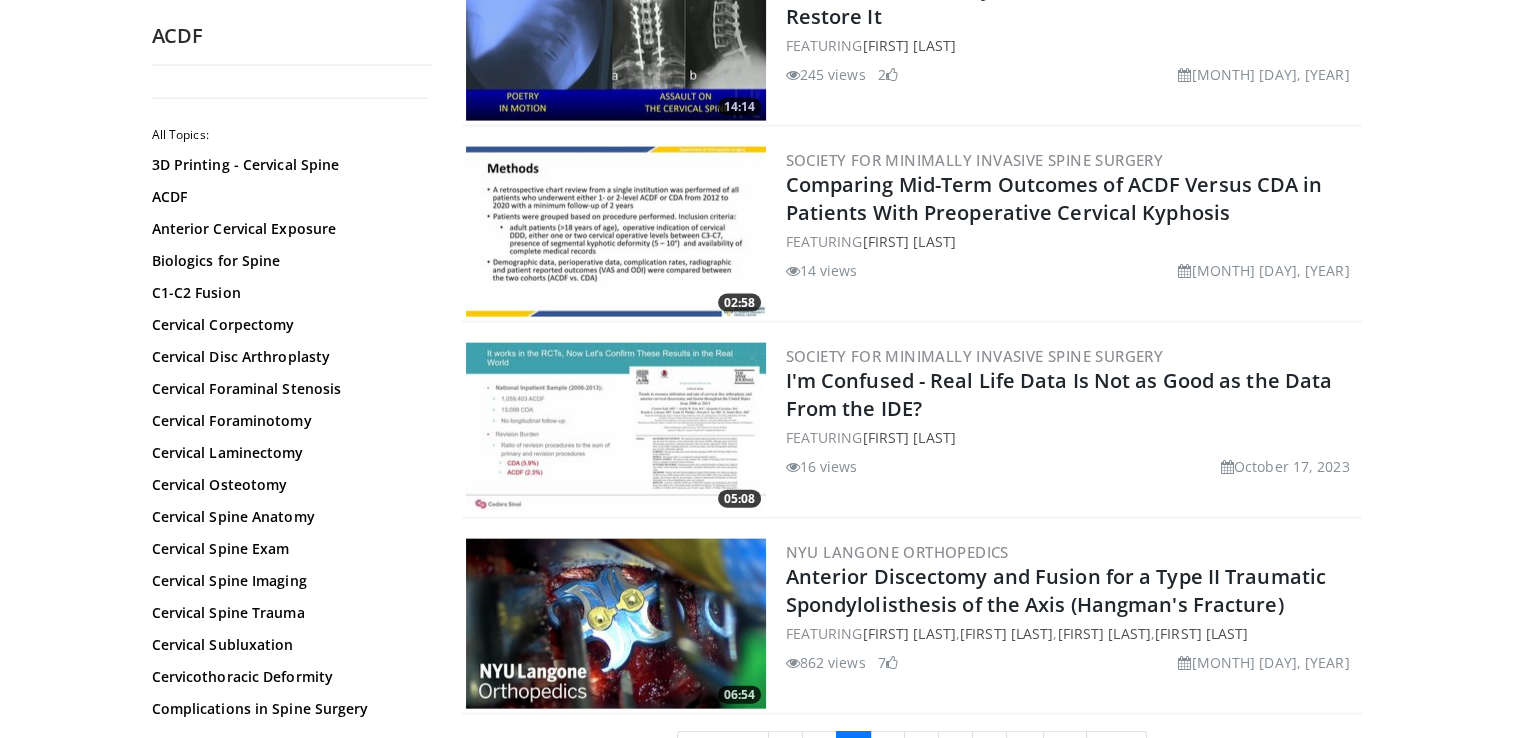 scroll, scrollTop: 4644, scrollLeft: 0, axis: vertical 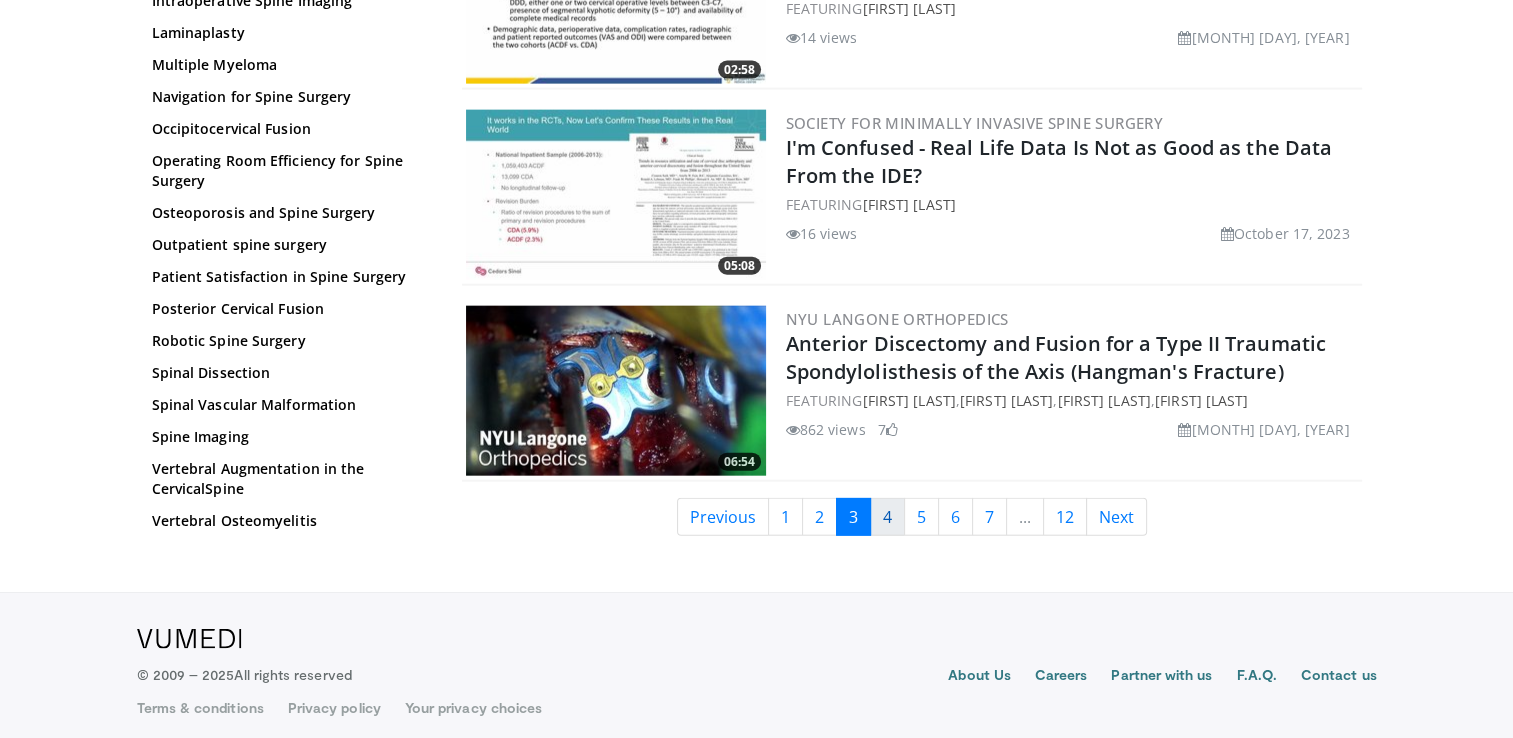 click on "4" at bounding box center [887, 517] 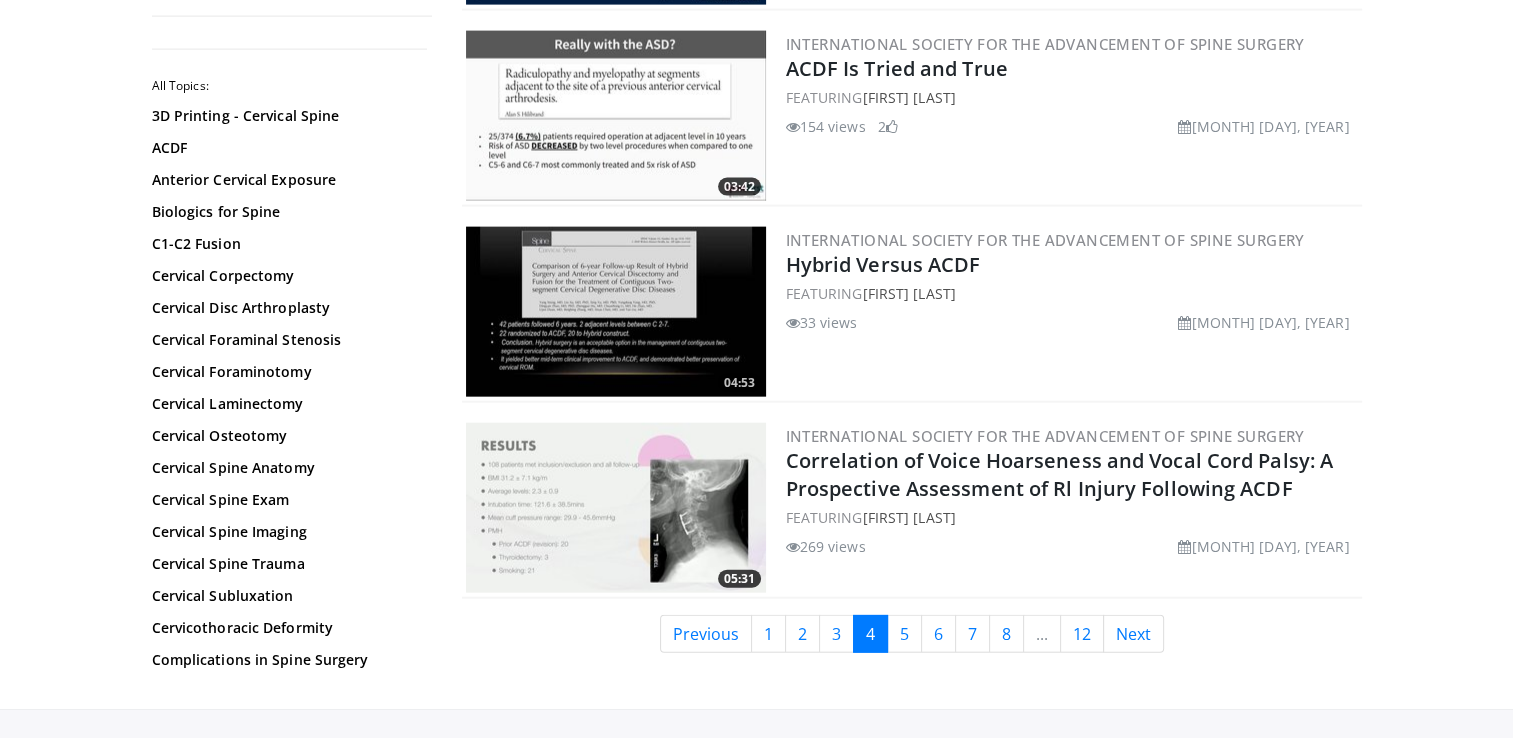 scroll, scrollTop: 4664, scrollLeft: 0, axis: vertical 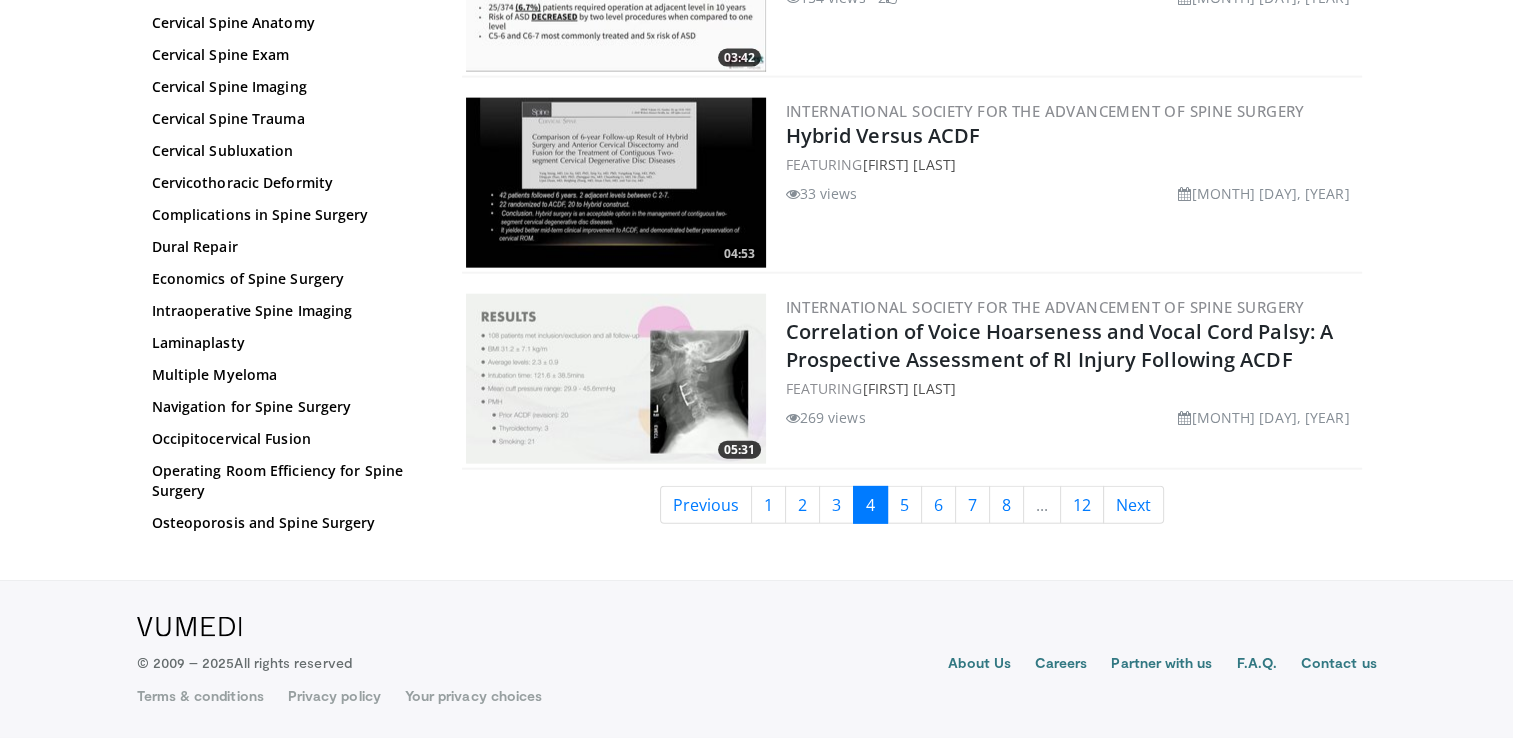 click on "4" at bounding box center [870, 505] 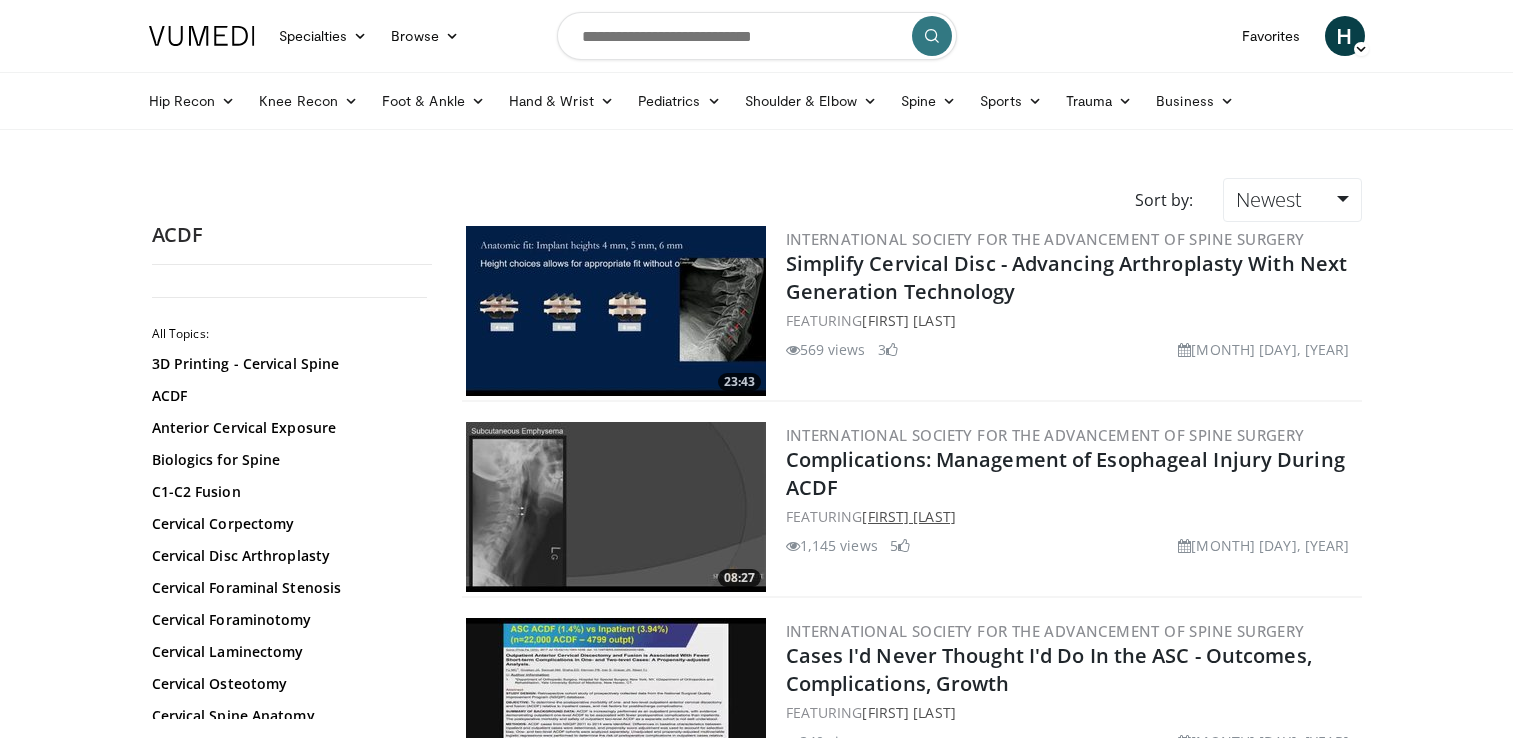 scroll, scrollTop: 0, scrollLeft: 0, axis: both 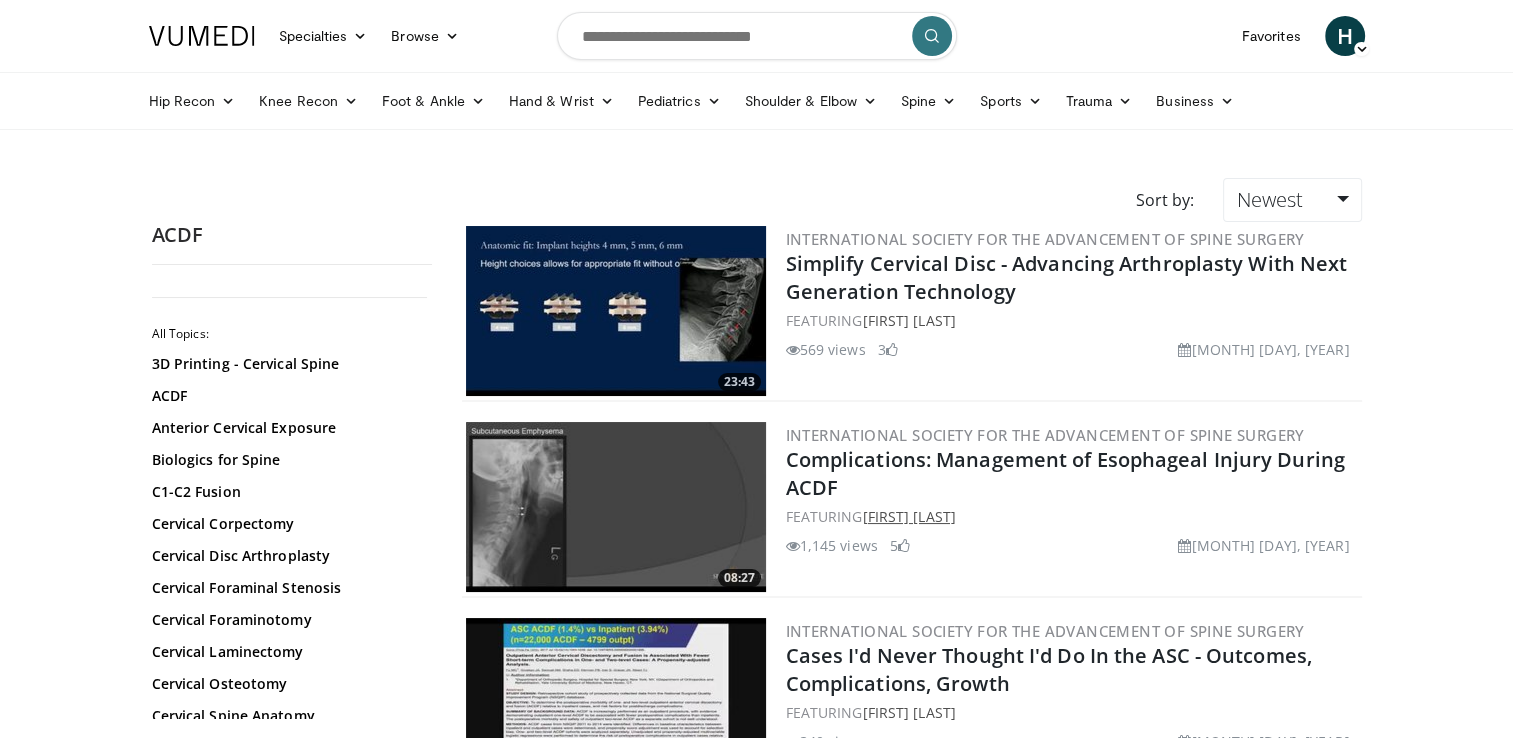 click on "Pierce Nunley" at bounding box center [908, 516] 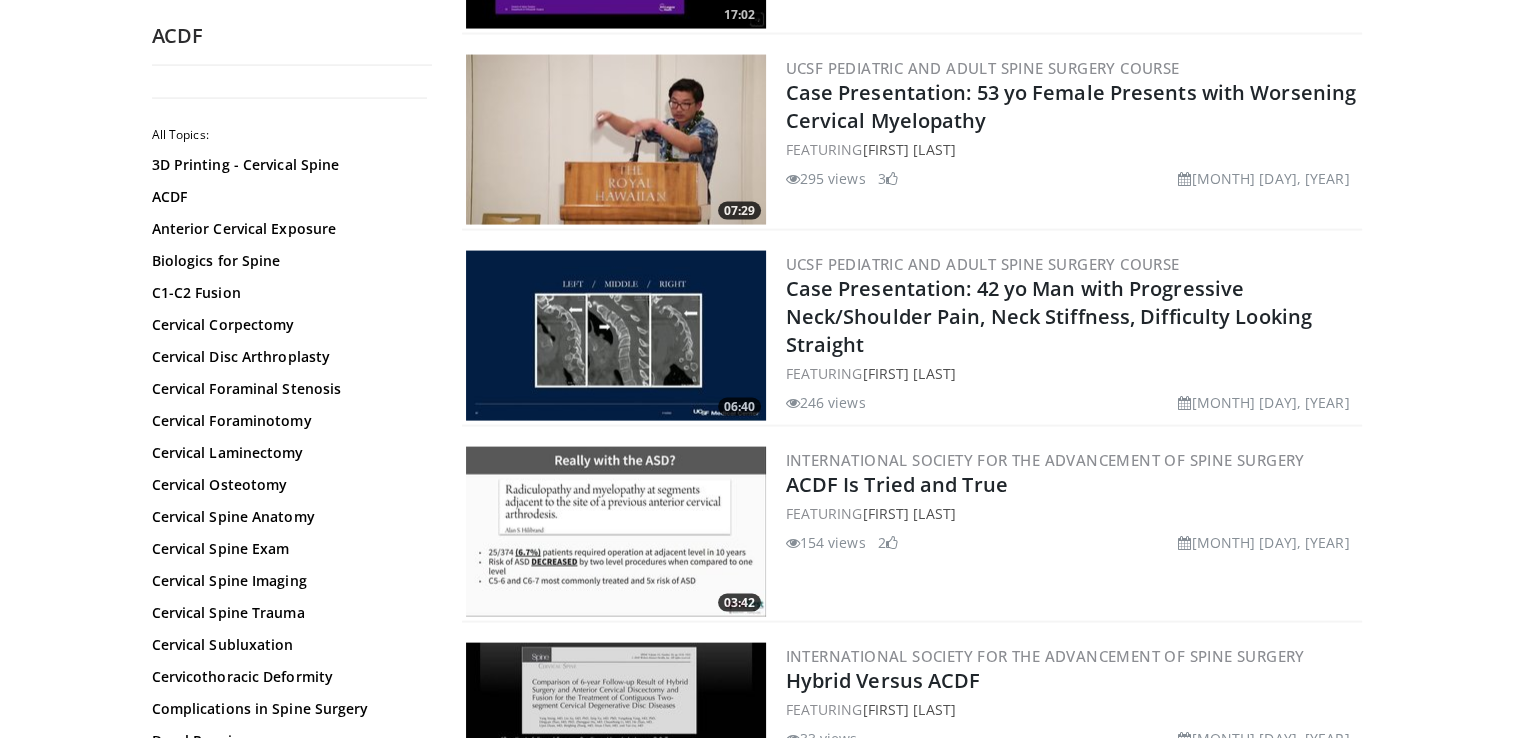 scroll, scrollTop: 4664, scrollLeft: 0, axis: vertical 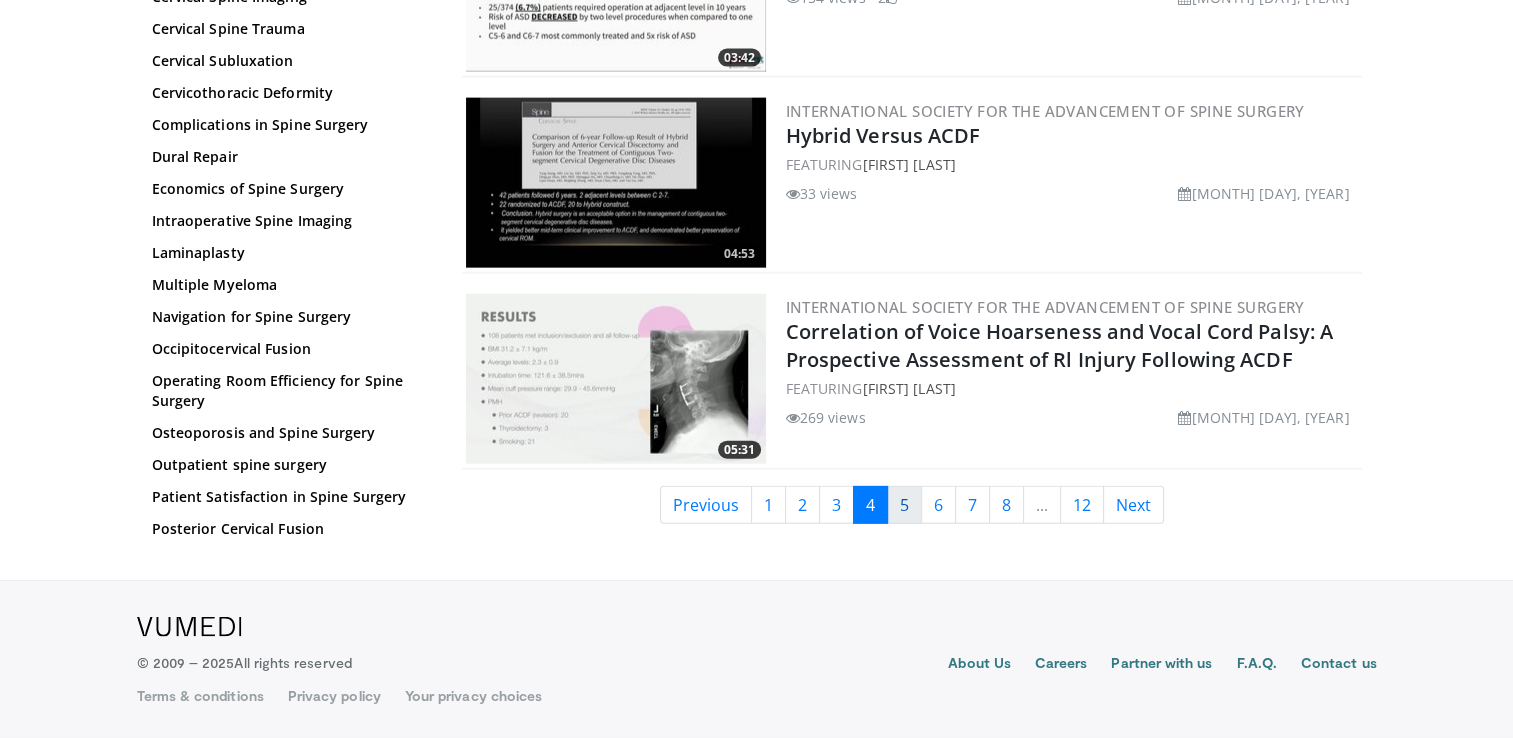 click on "5" at bounding box center [904, 505] 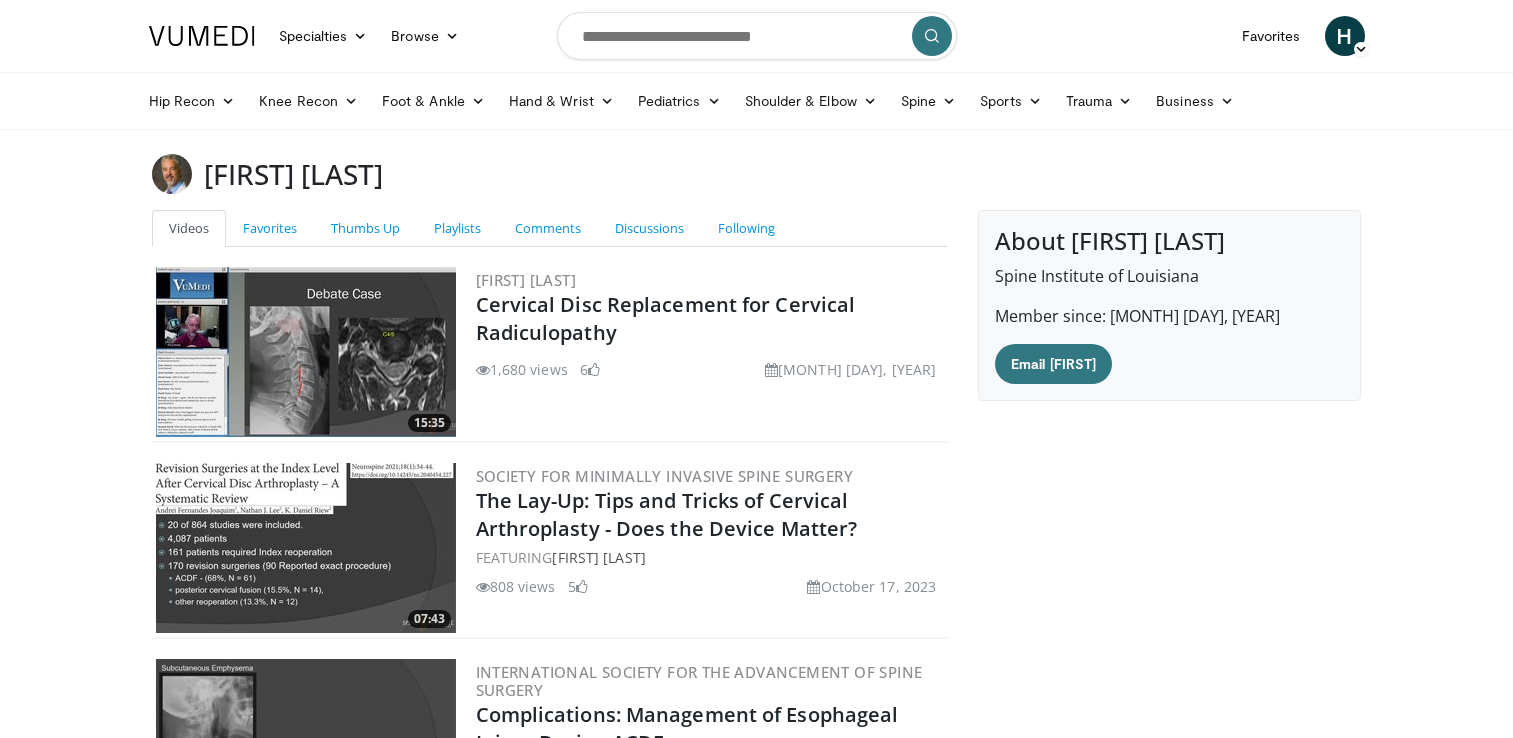 scroll, scrollTop: 0, scrollLeft: 0, axis: both 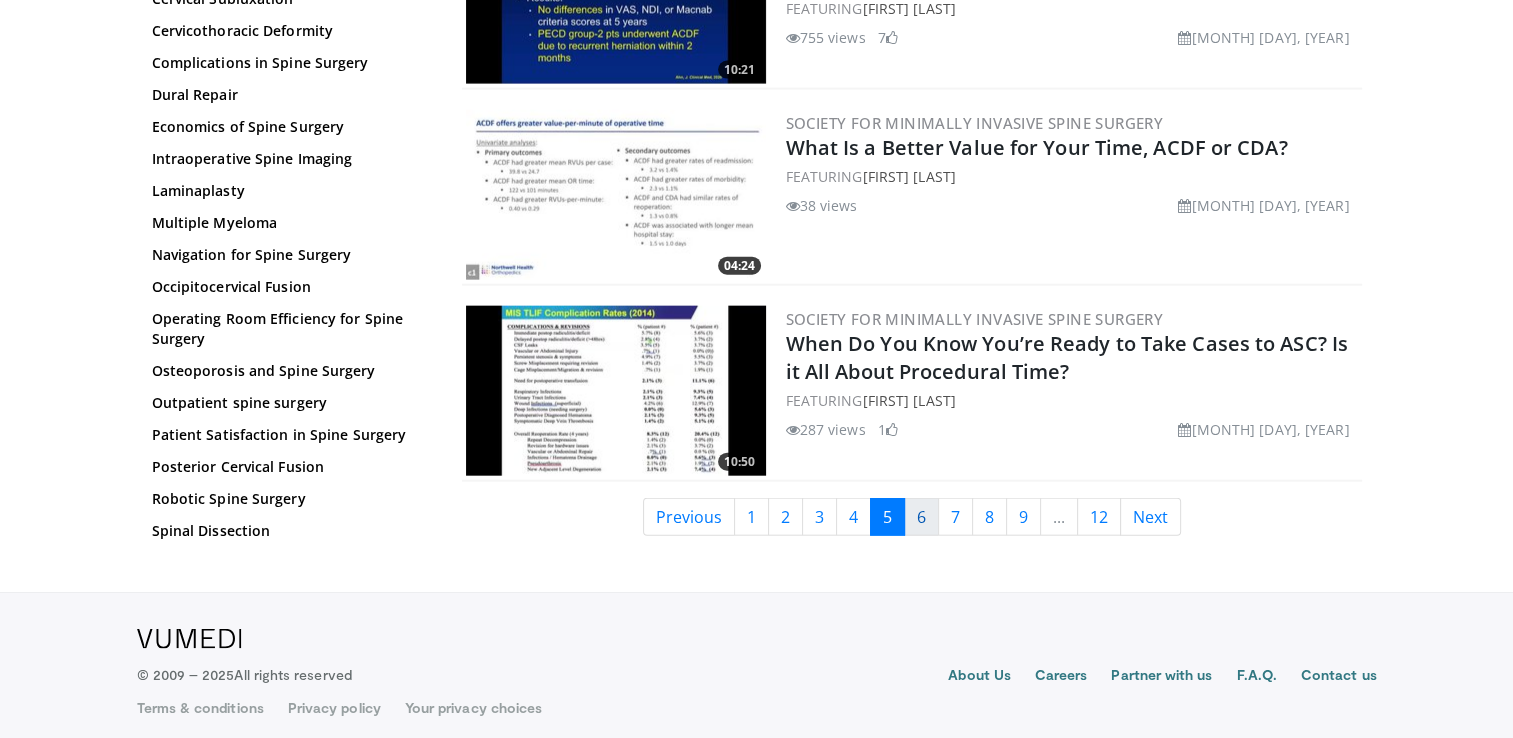 click on "6" at bounding box center (921, 517) 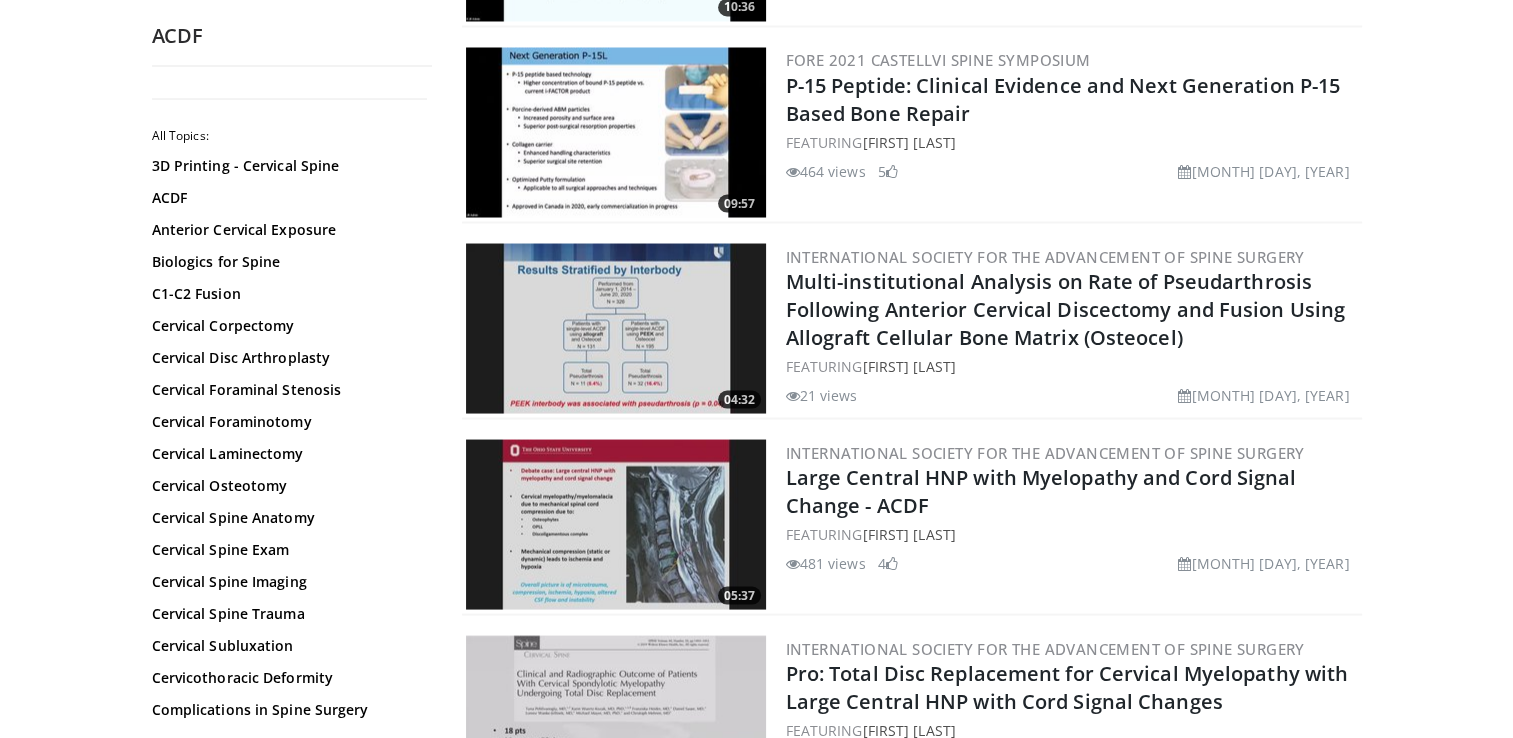 scroll, scrollTop: 4624, scrollLeft: 0, axis: vertical 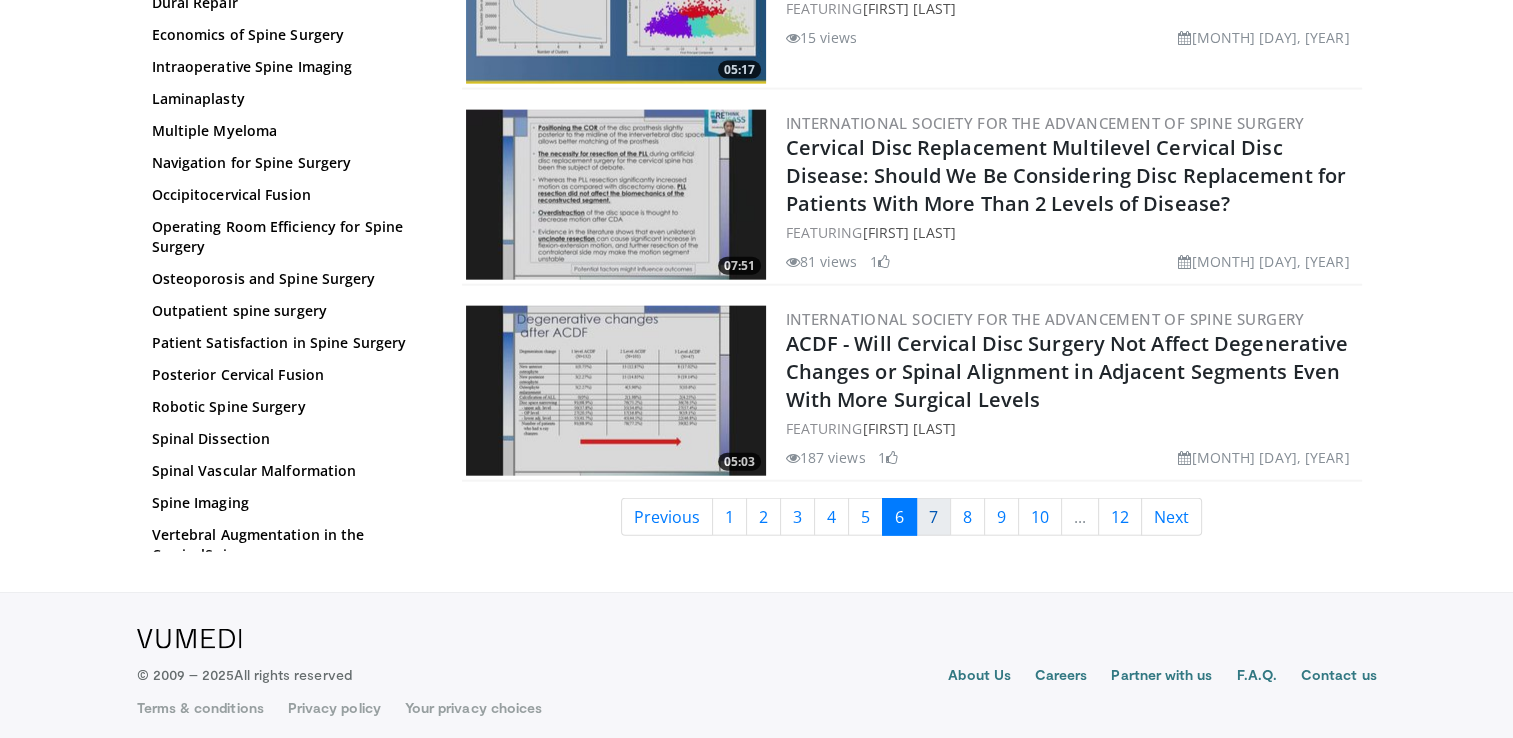 click on "7" at bounding box center (933, 517) 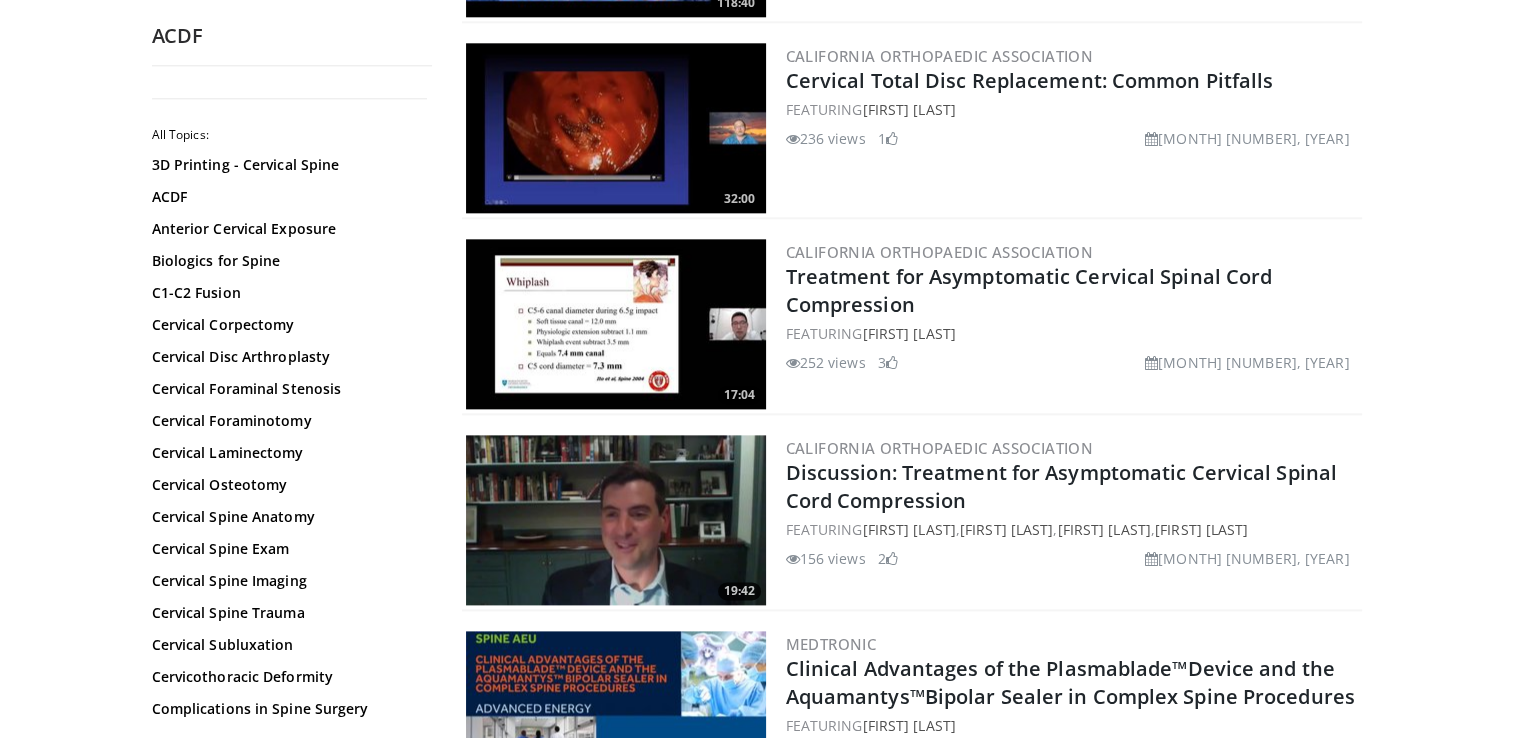 scroll, scrollTop: 2984, scrollLeft: 0, axis: vertical 